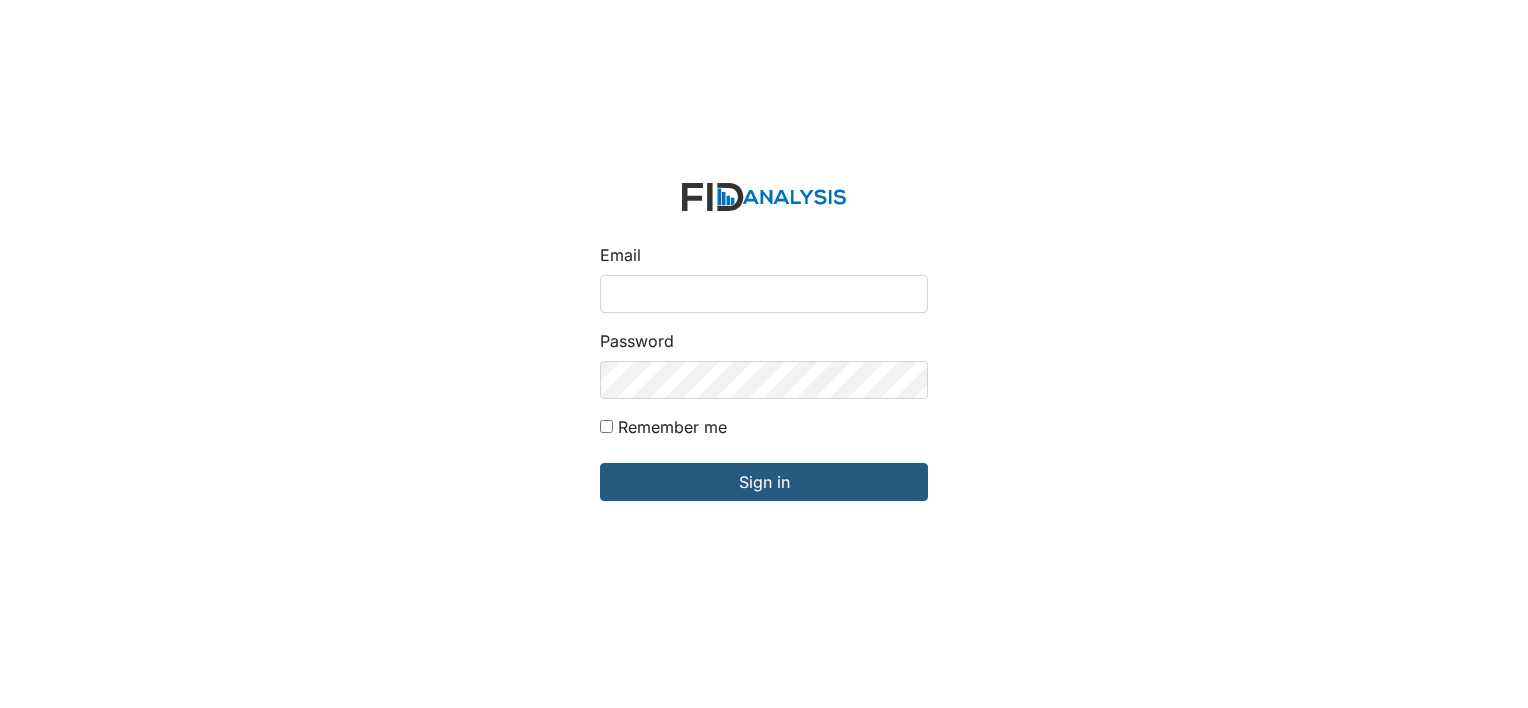 scroll, scrollTop: 0, scrollLeft: 0, axis: both 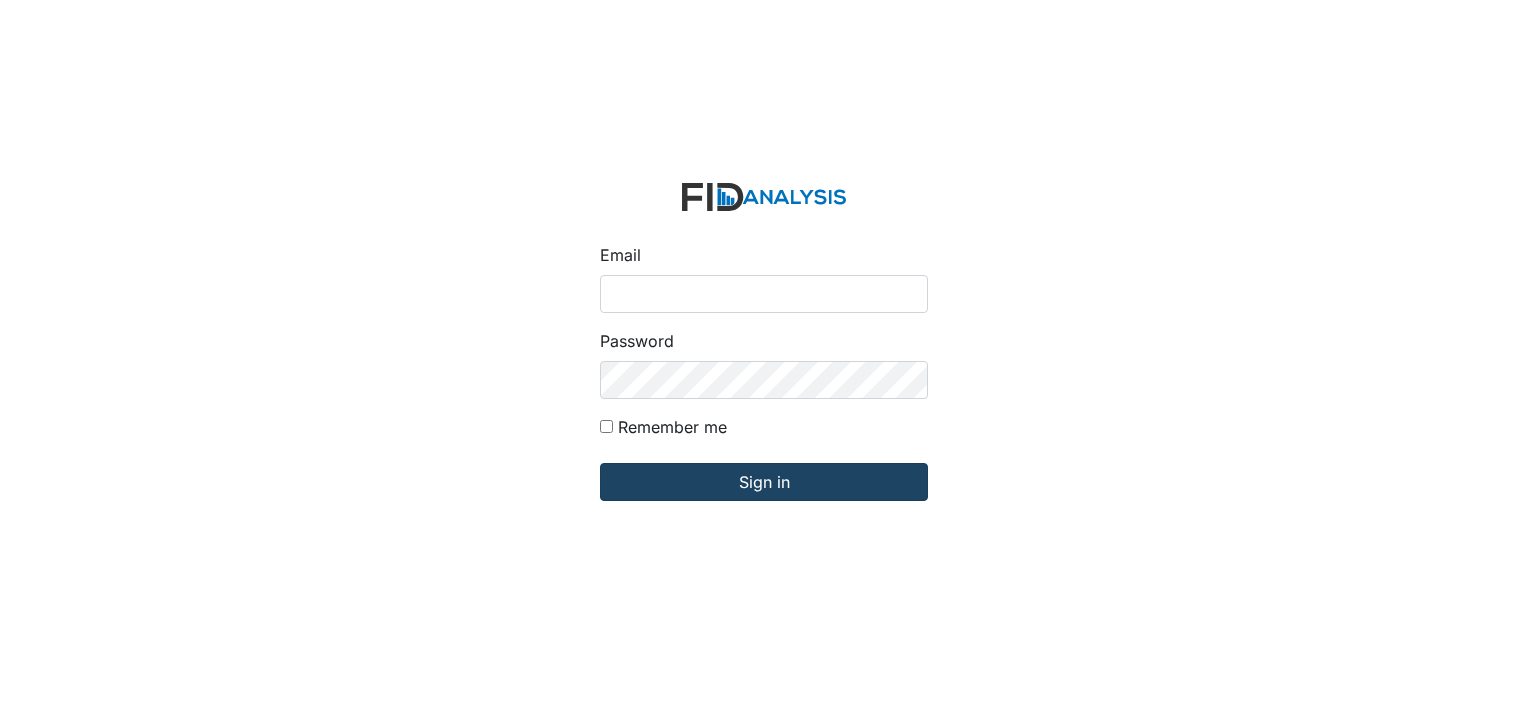 type on "[EMAIL_ADDRESS][DOMAIN_NAME]" 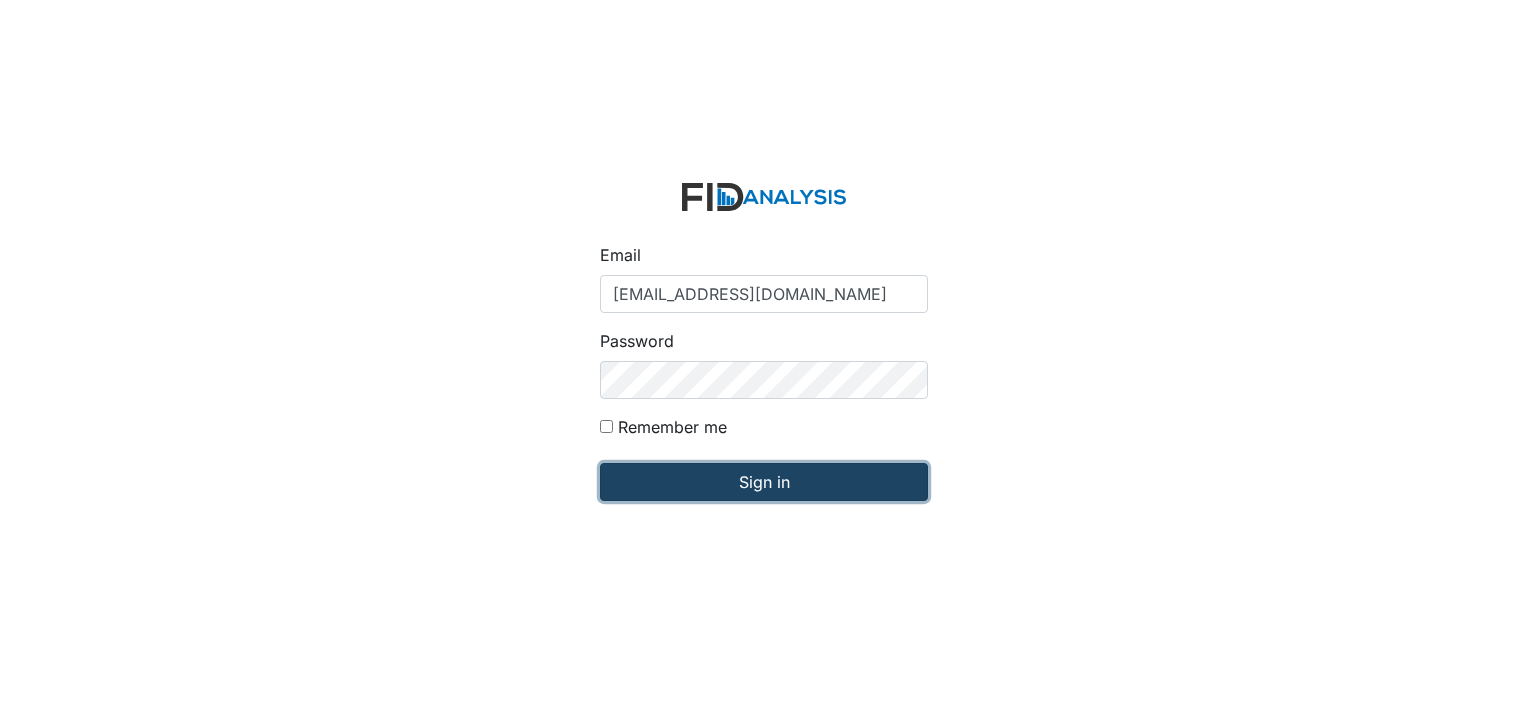 click on "Sign in" at bounding box center [764, 482] 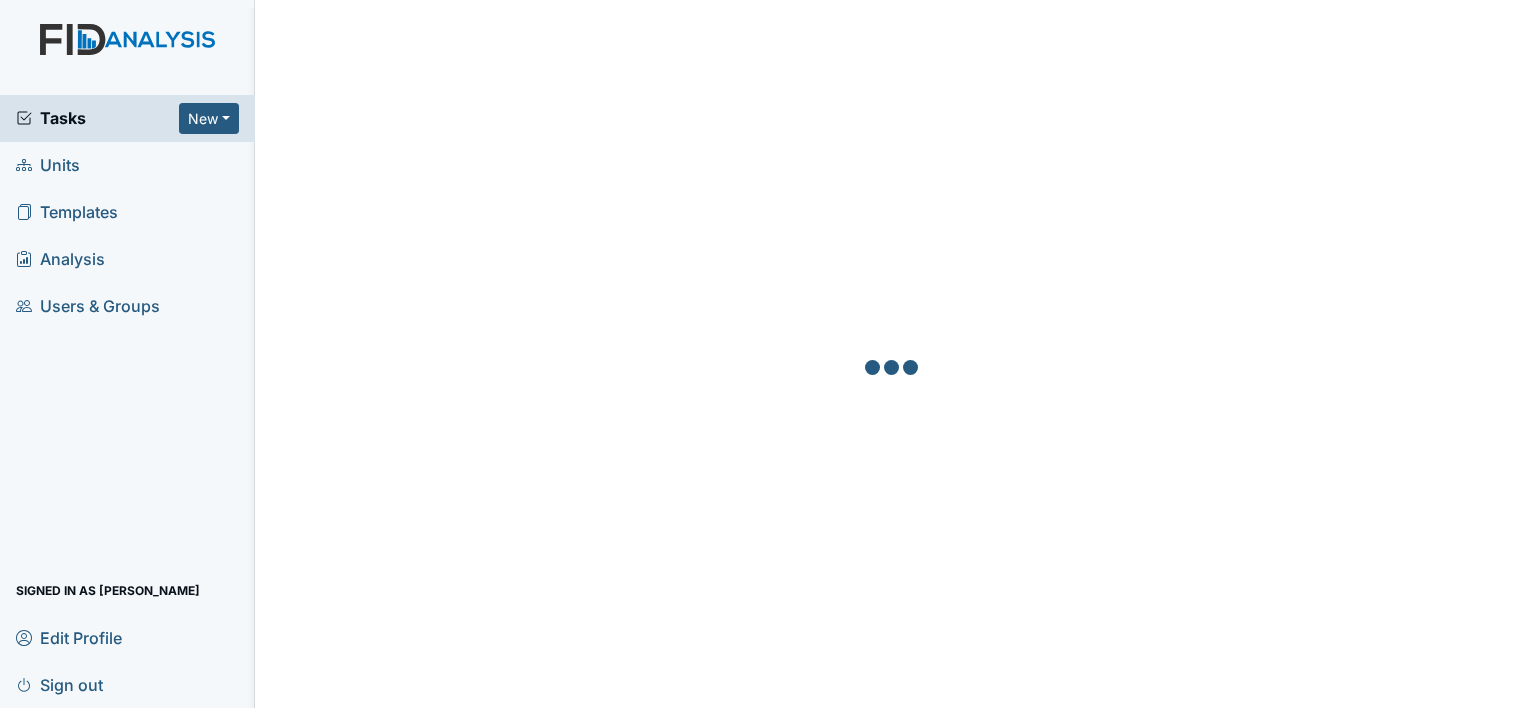 scroll, scrollTop: 0, scrollLeft: 0, axis: both 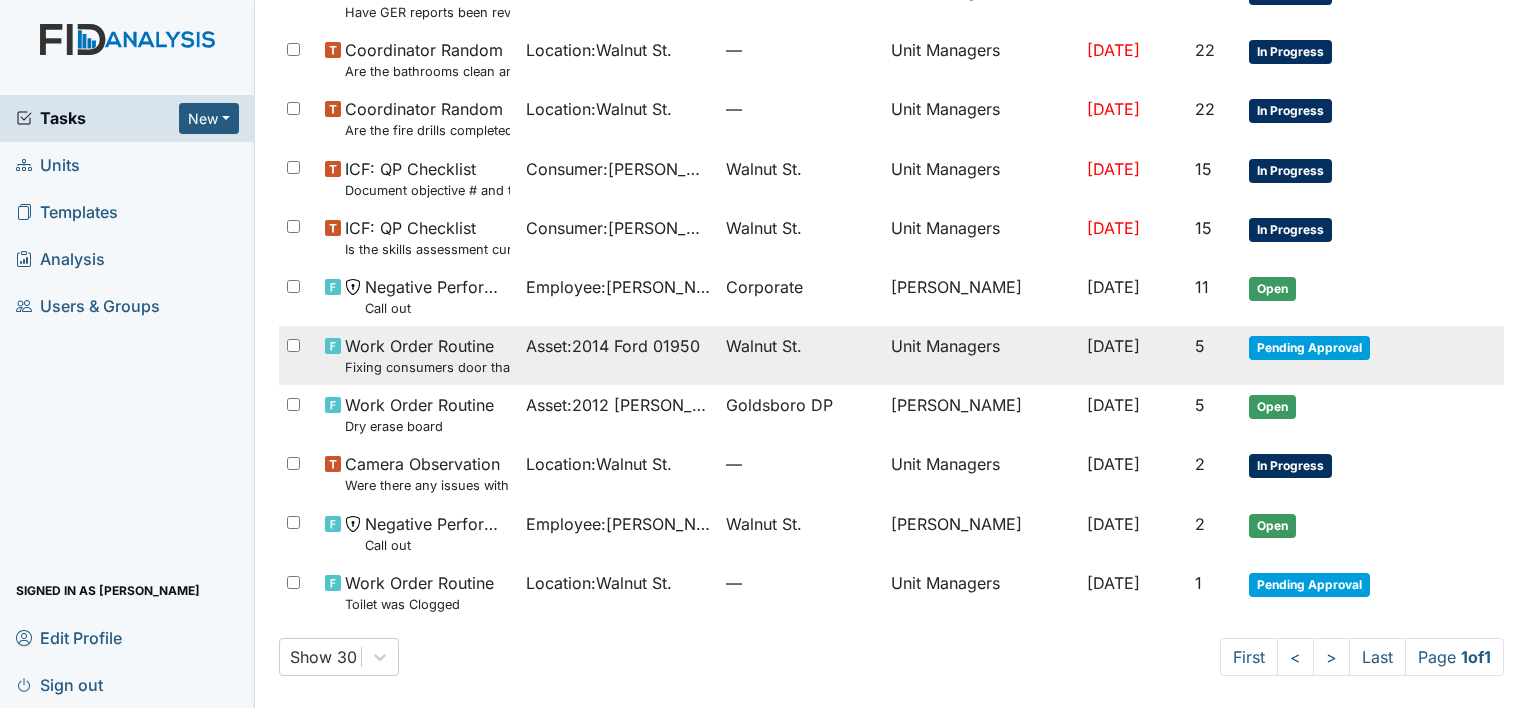 click on "Walnut St." at bounding box center (764, 346) 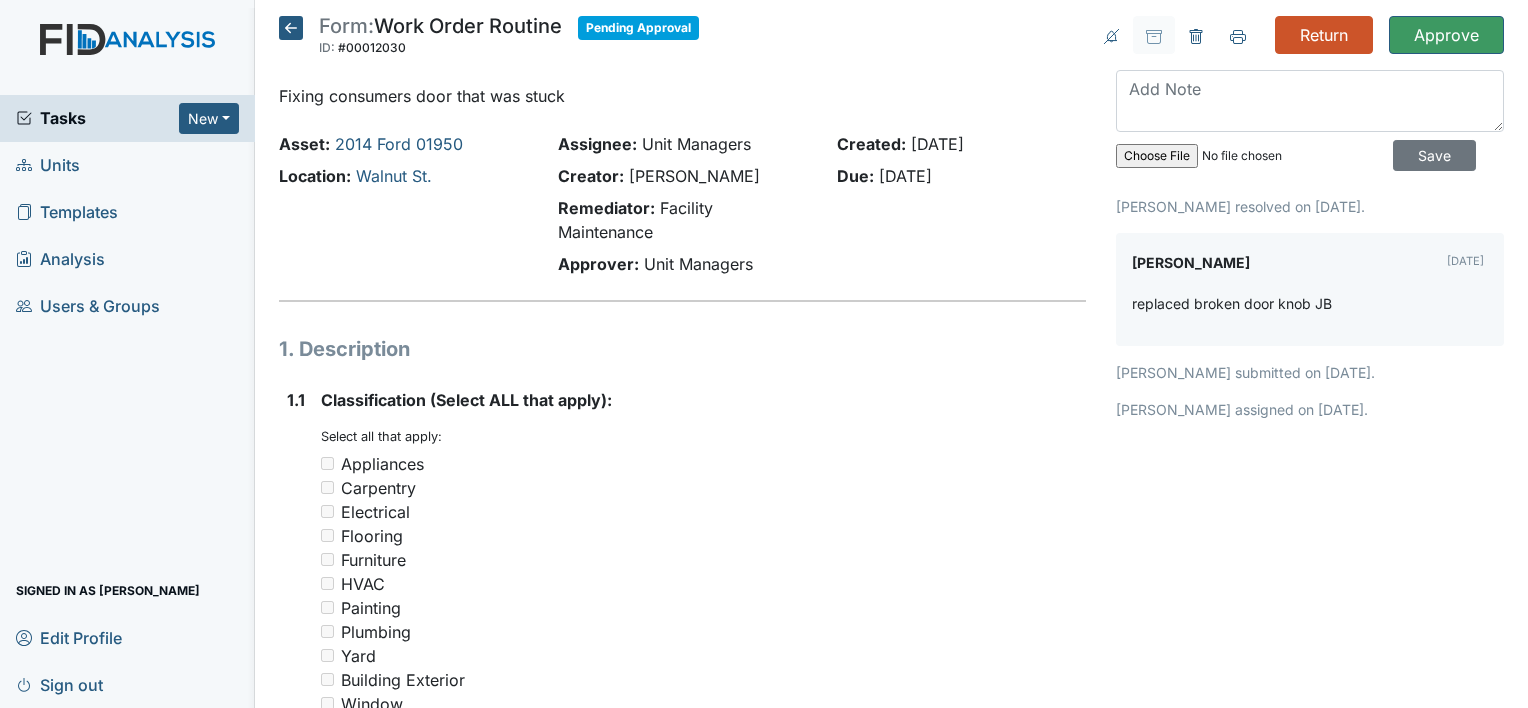 scroll, scrollTop: 0, scrollLeft: 0, axis: both 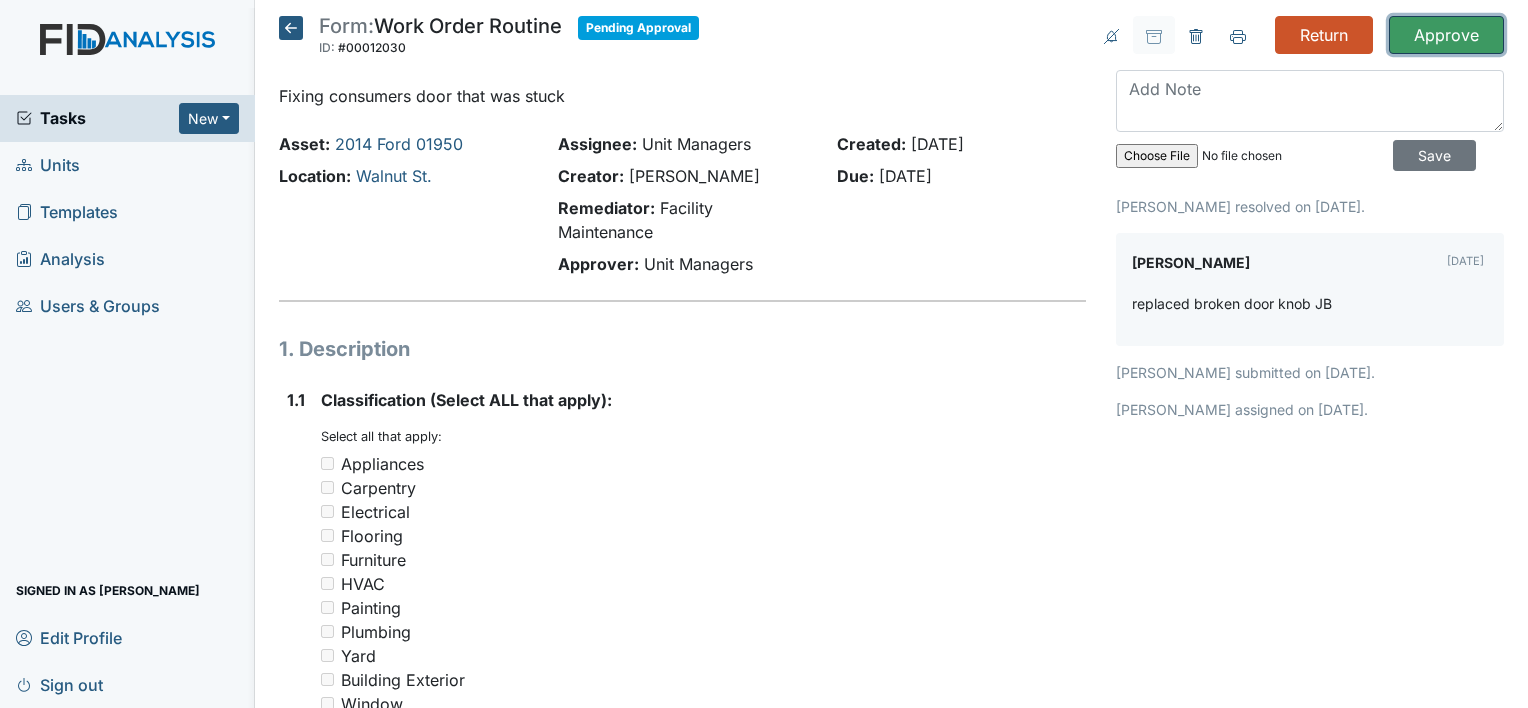 click on "Approve" at bounding box center [1446, 35] 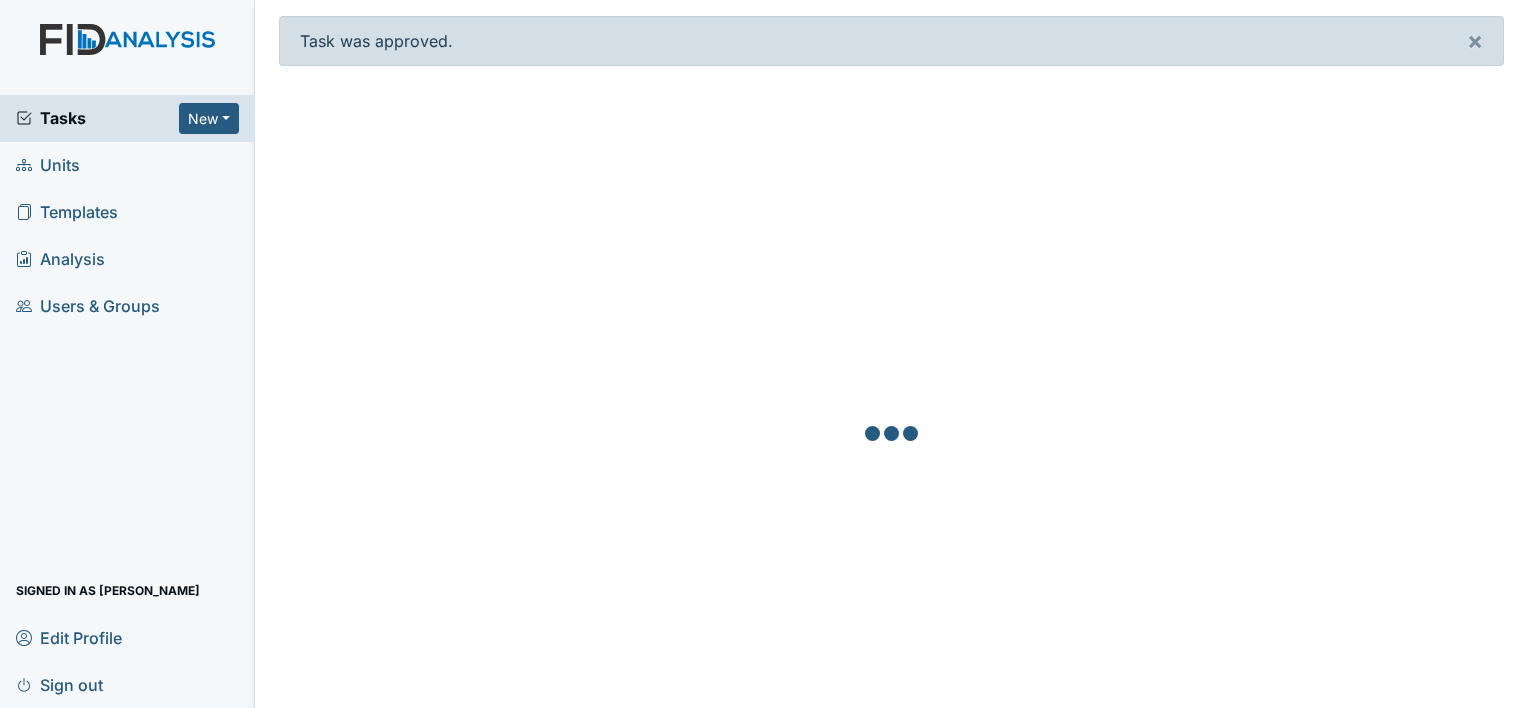 scroll, scrollTop: 0, scrollLeft: 0, axis: both 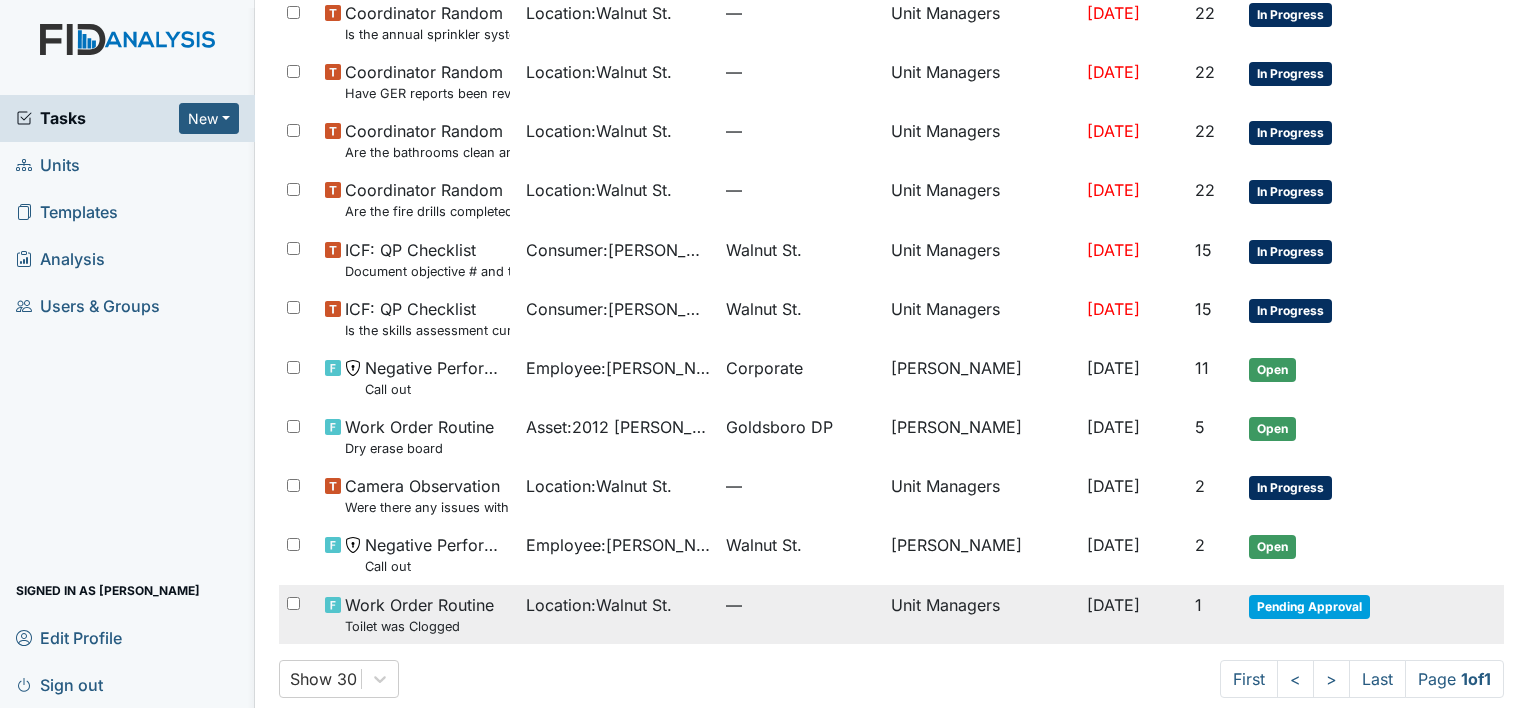 click on "Location :  Walnut St." at bounding box center (599, 605) 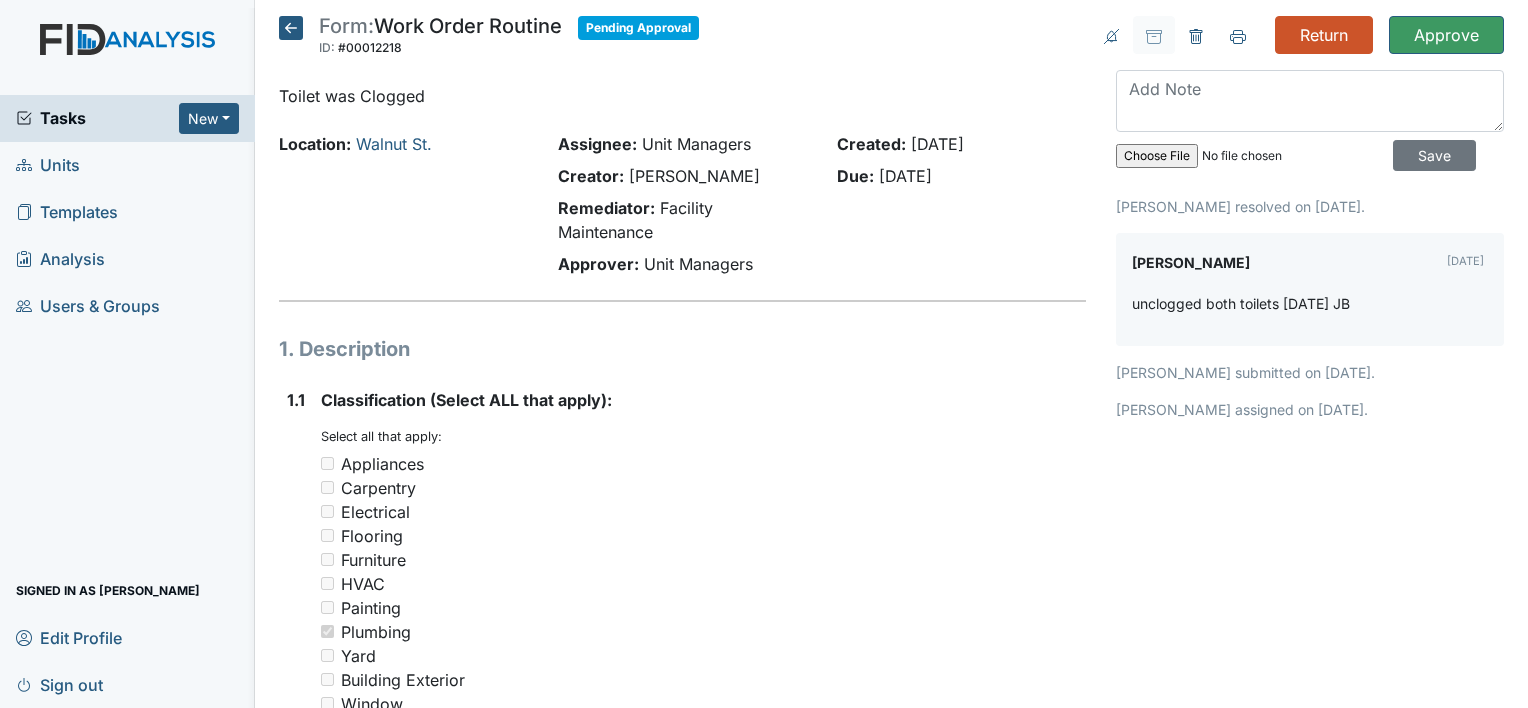 scroll, scrollTop: 0, scrollLeft: 0, axis: both 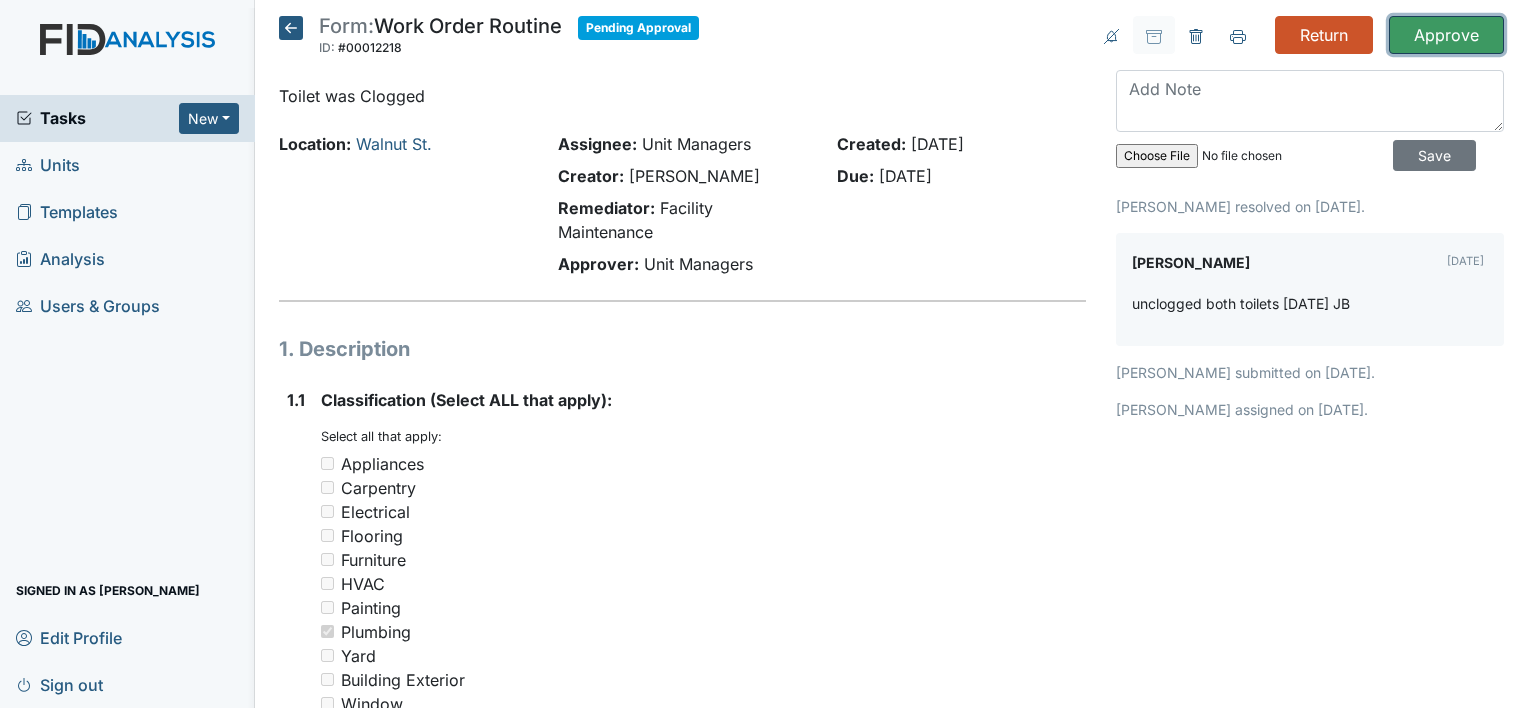 click on "Approve" at bounding box center [1446, 35] 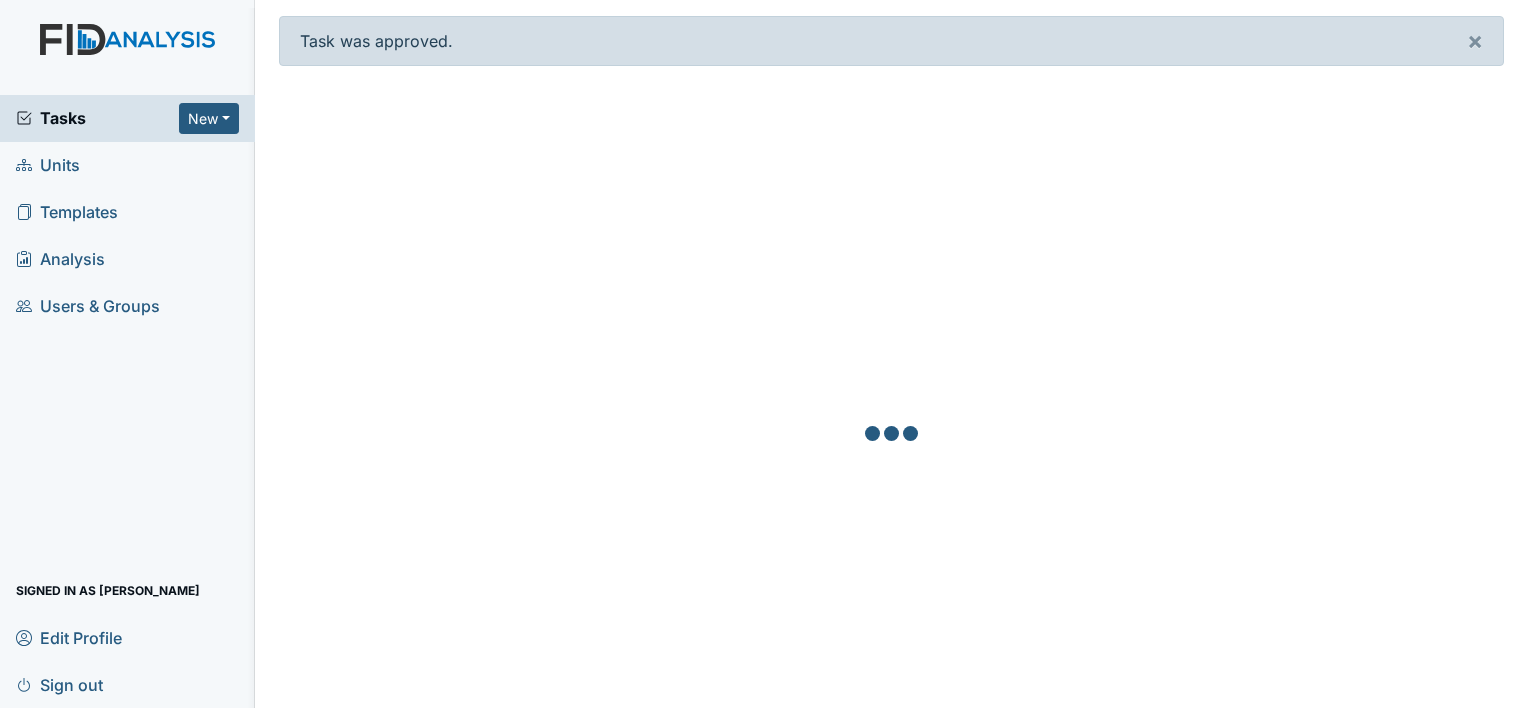 scroll, scrollTop: 0, scrollLeft: 0, axis: both 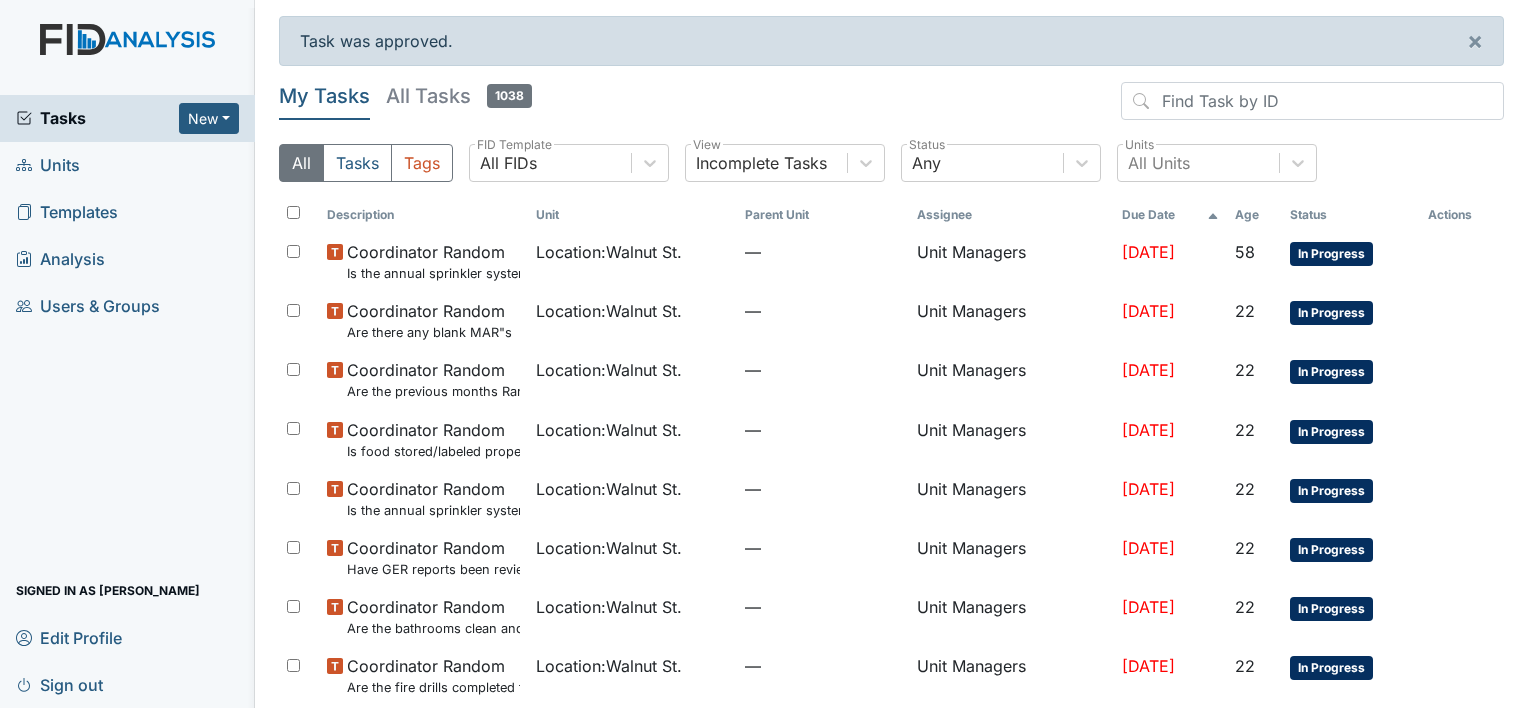 click on "Analysis" at bounding box center [60, 259] 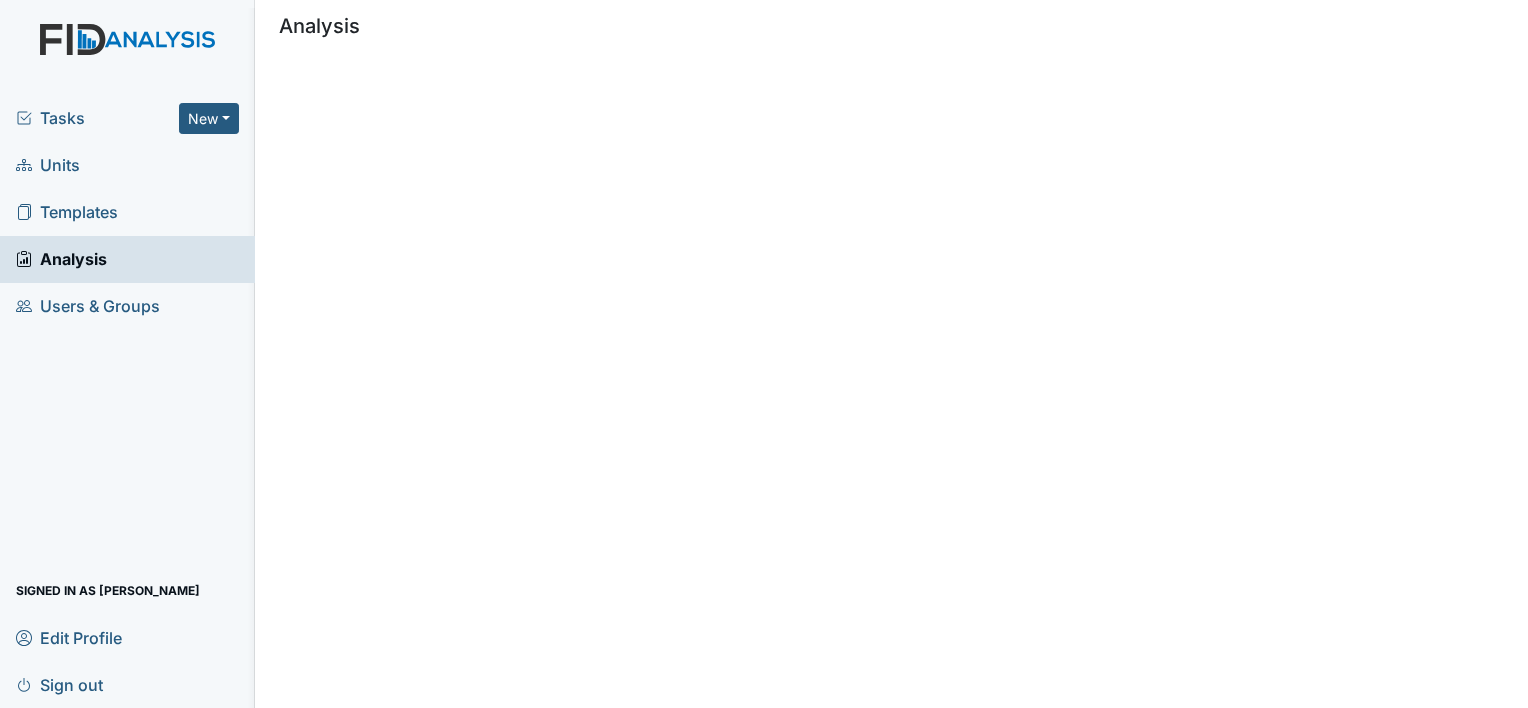 scroll, scrollTop: 0, scrollLeft: 0, axis: both 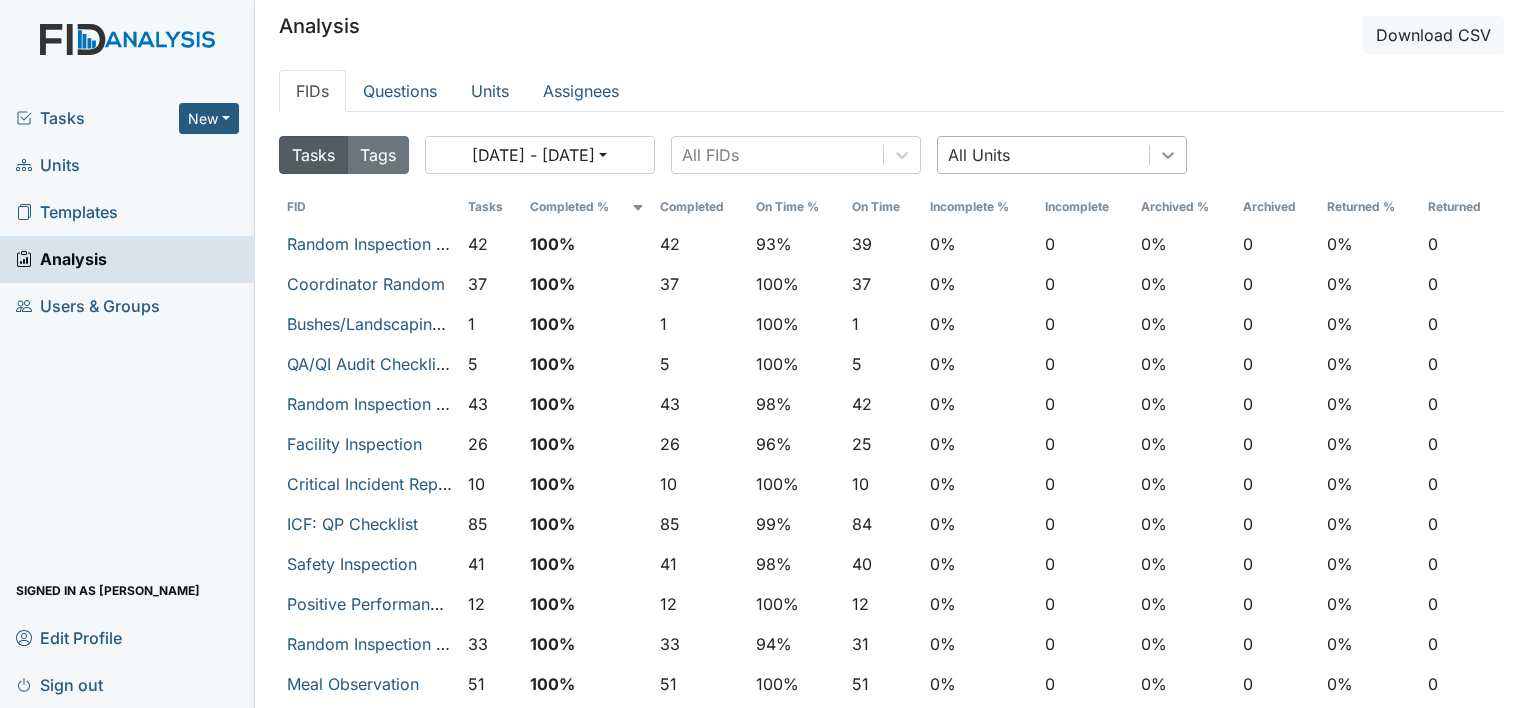click 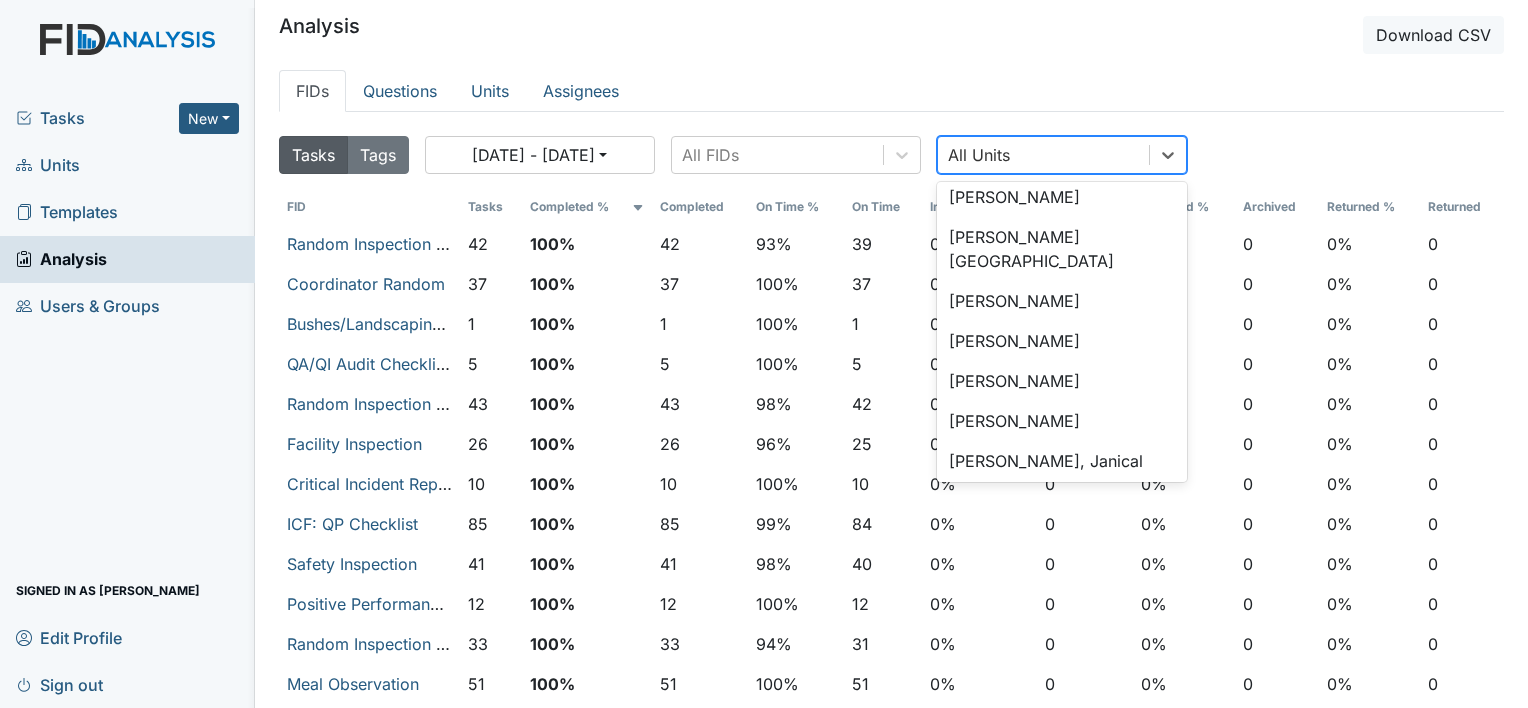 scroll, scrollTop: 13553, scrollLeft: 0, axis: vertical 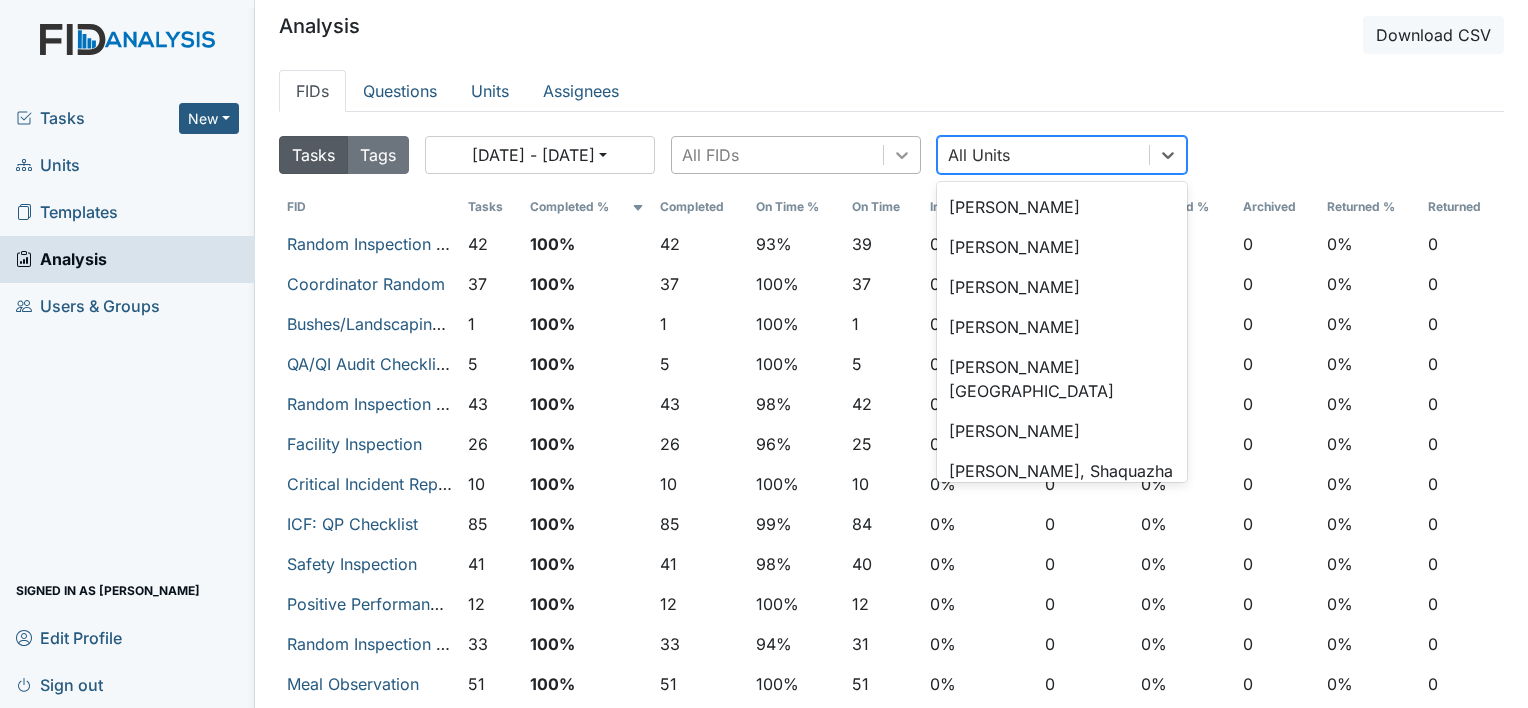 click 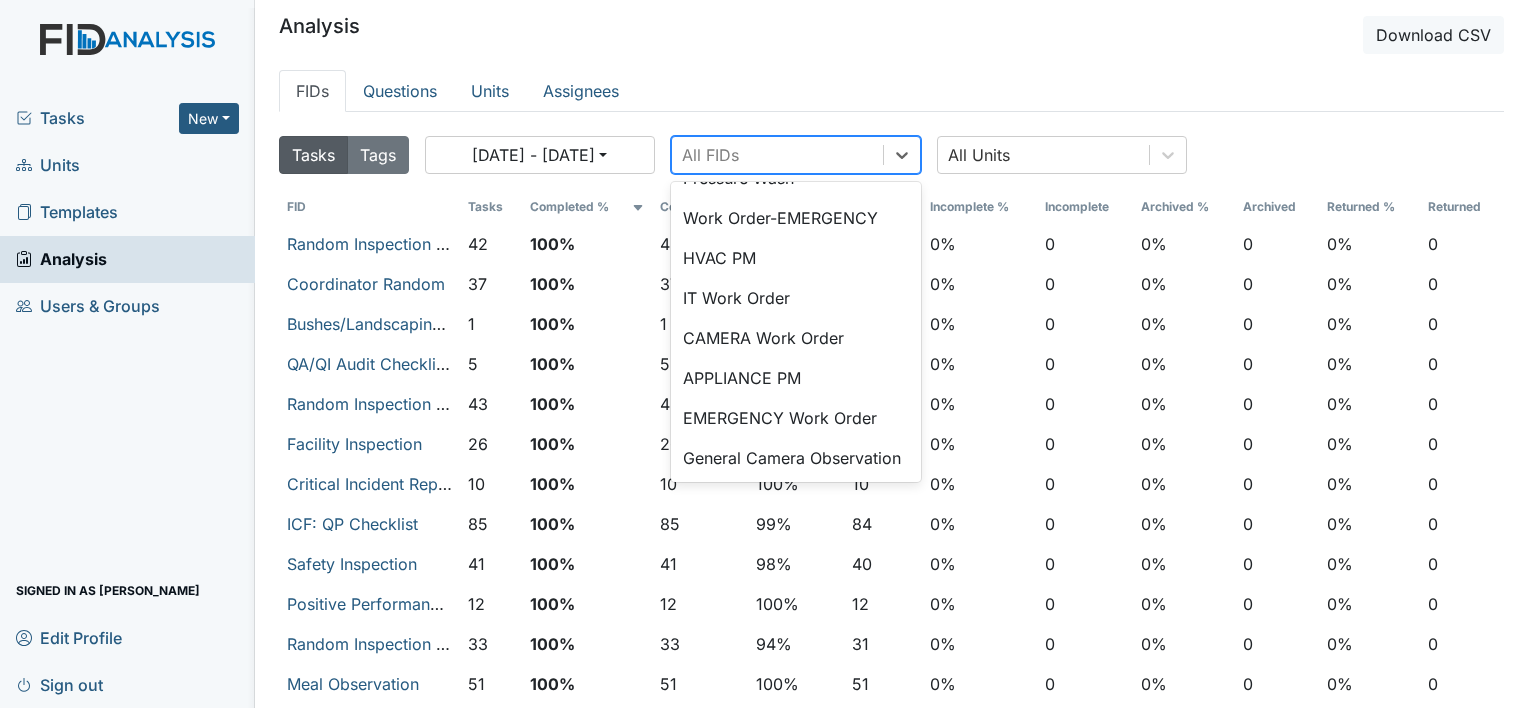 scroll, scrollTop: 1867, scrollLeft: 0, axis: vertical 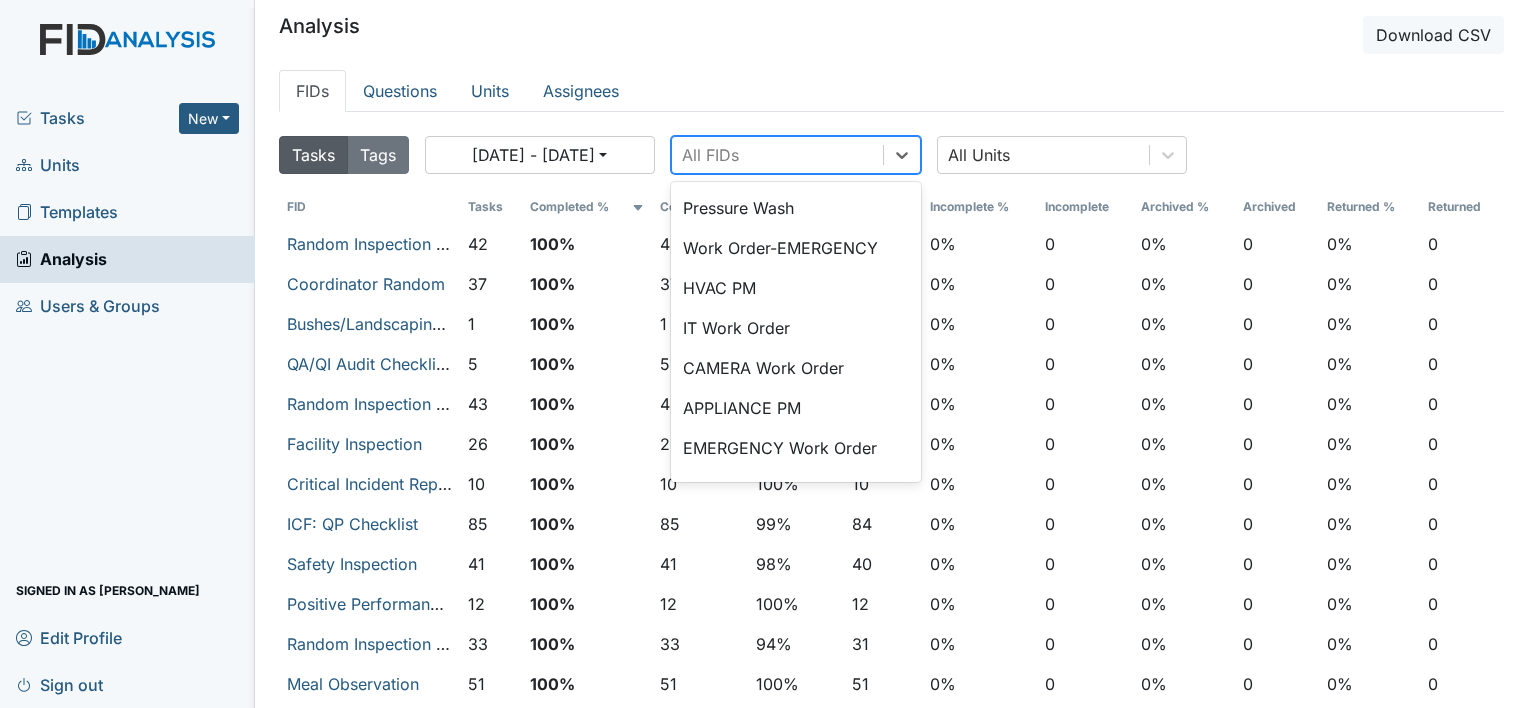 click on "FIDs Questions Units Assignees" at bounding box center [891, 91] 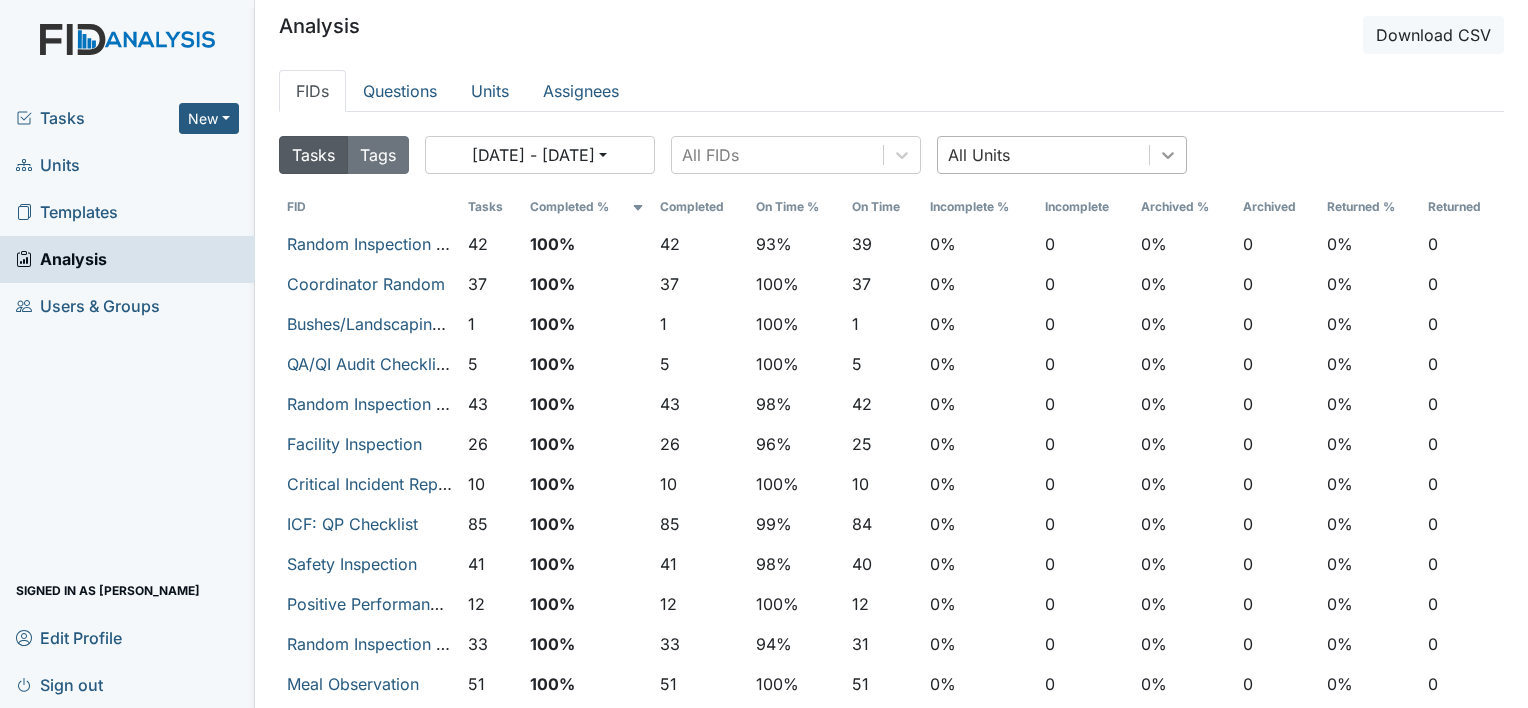 click 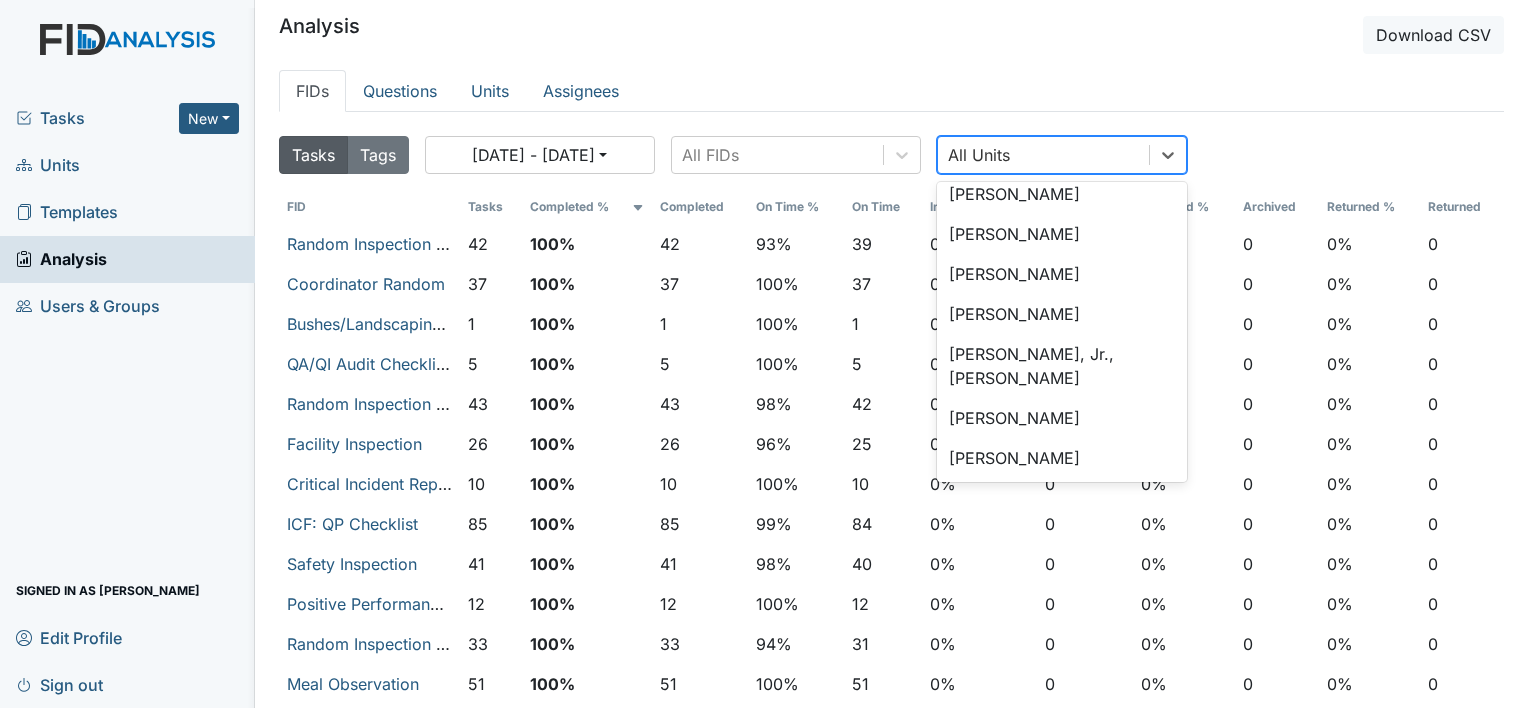 scroll, scrollTop: 505, scrollLeft: 0, axis: vertical 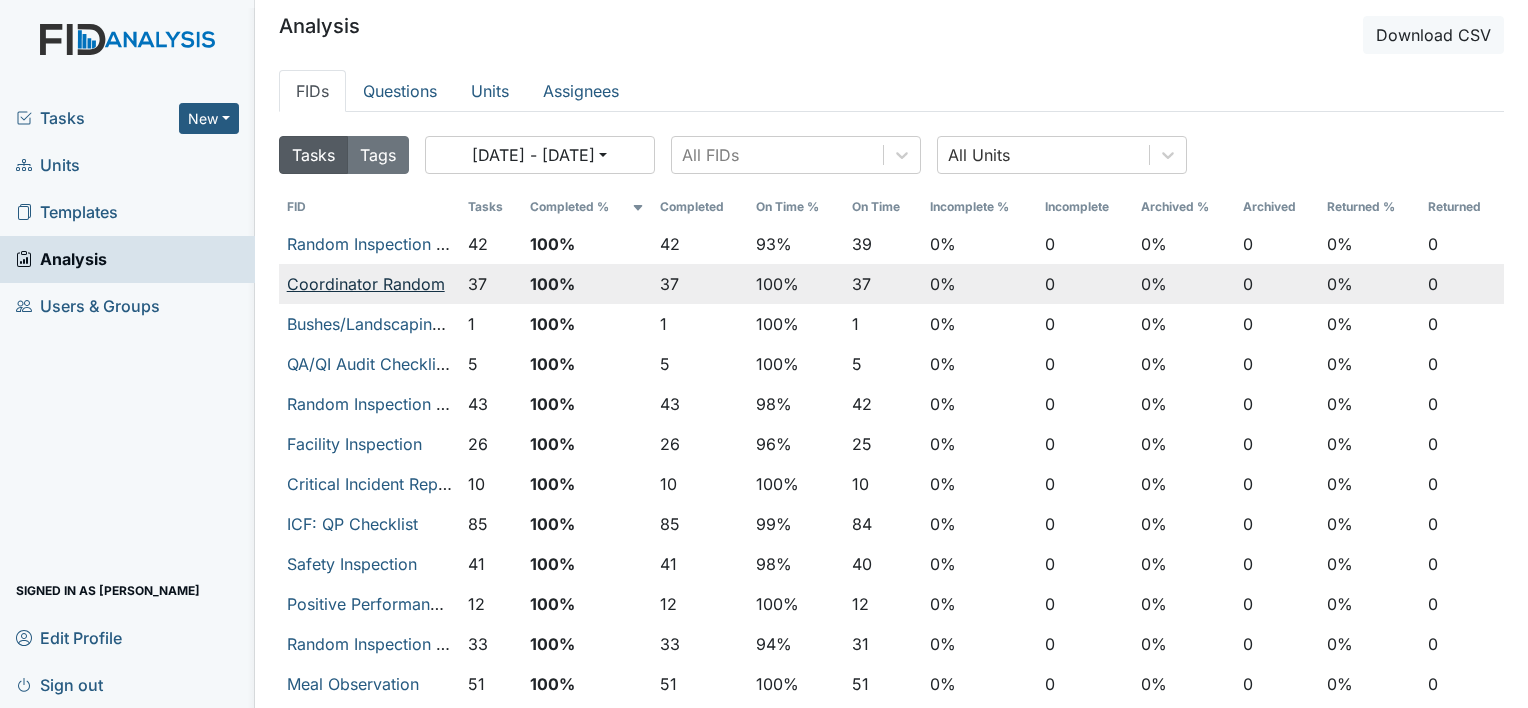 click on "Coordinator Random" at bounding box center [366, 284] 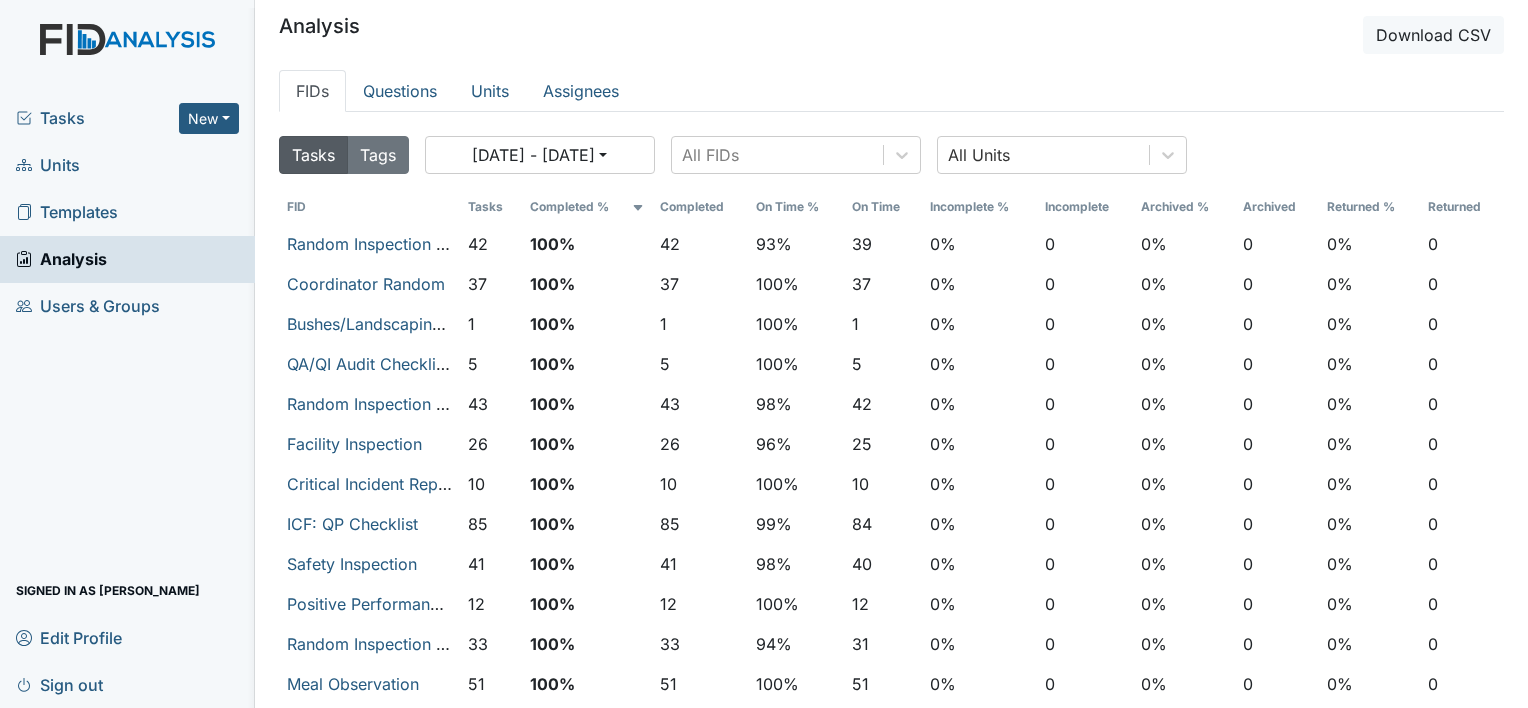 click at bounding box center [127, 59] 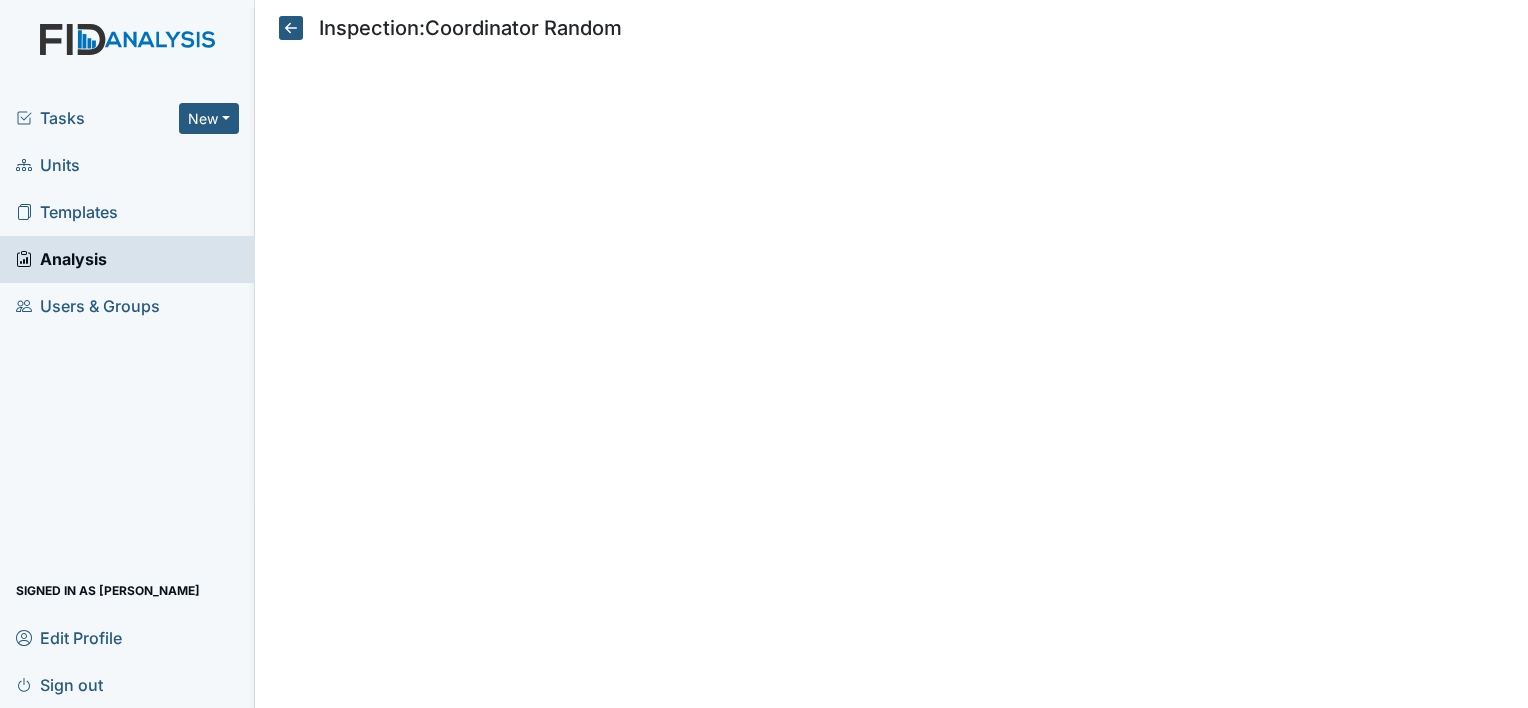 scroll, scrollTop: 0, scrollLeft: 0, axis: both 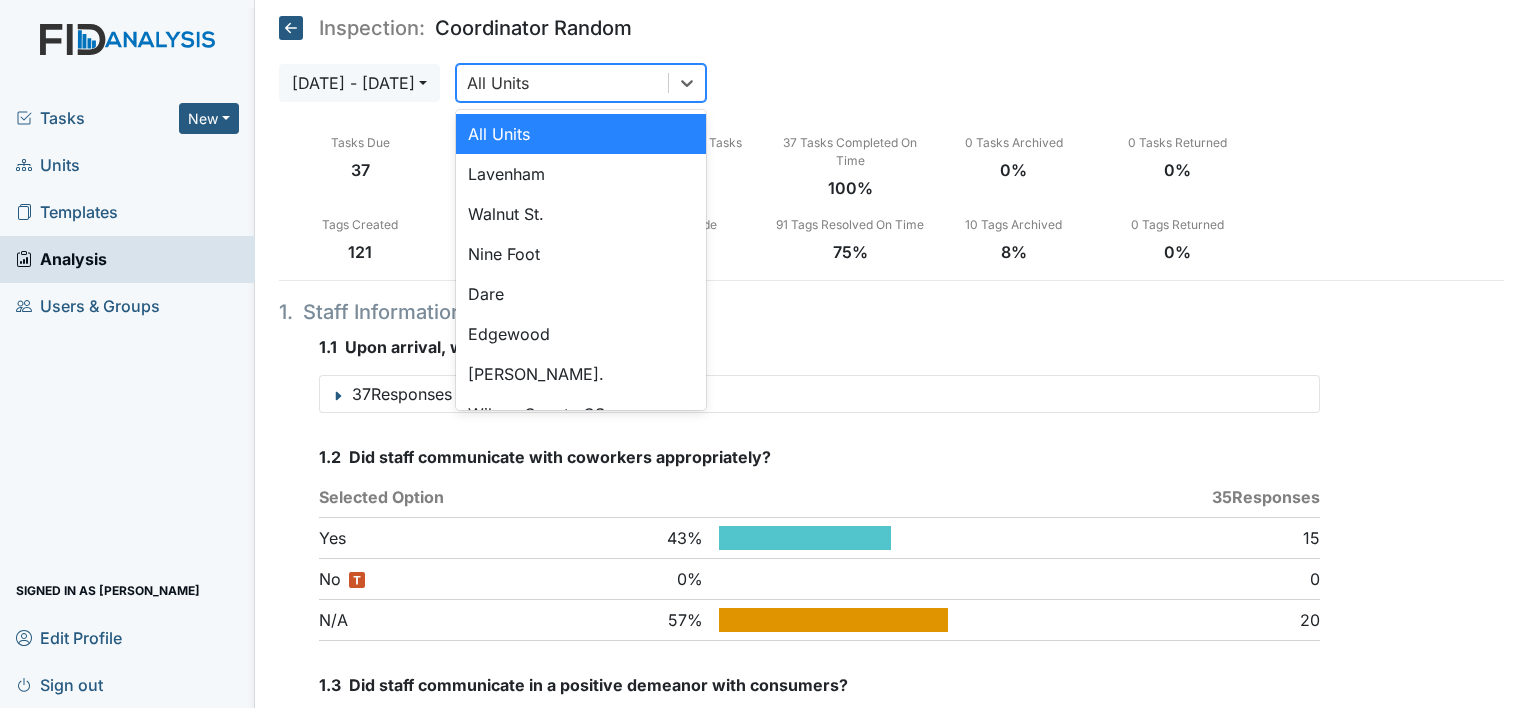 click on "All Units" at bounding box center [562, 83] 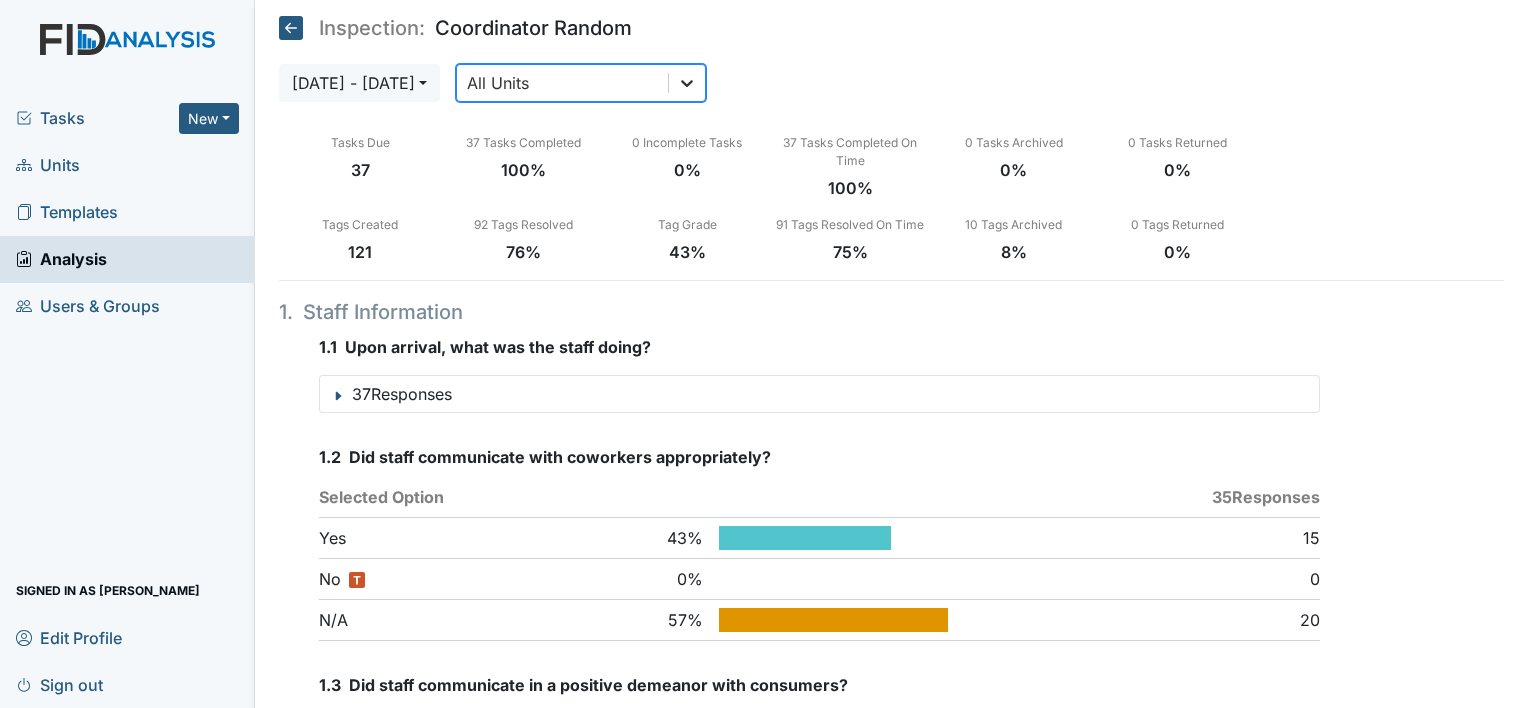 click 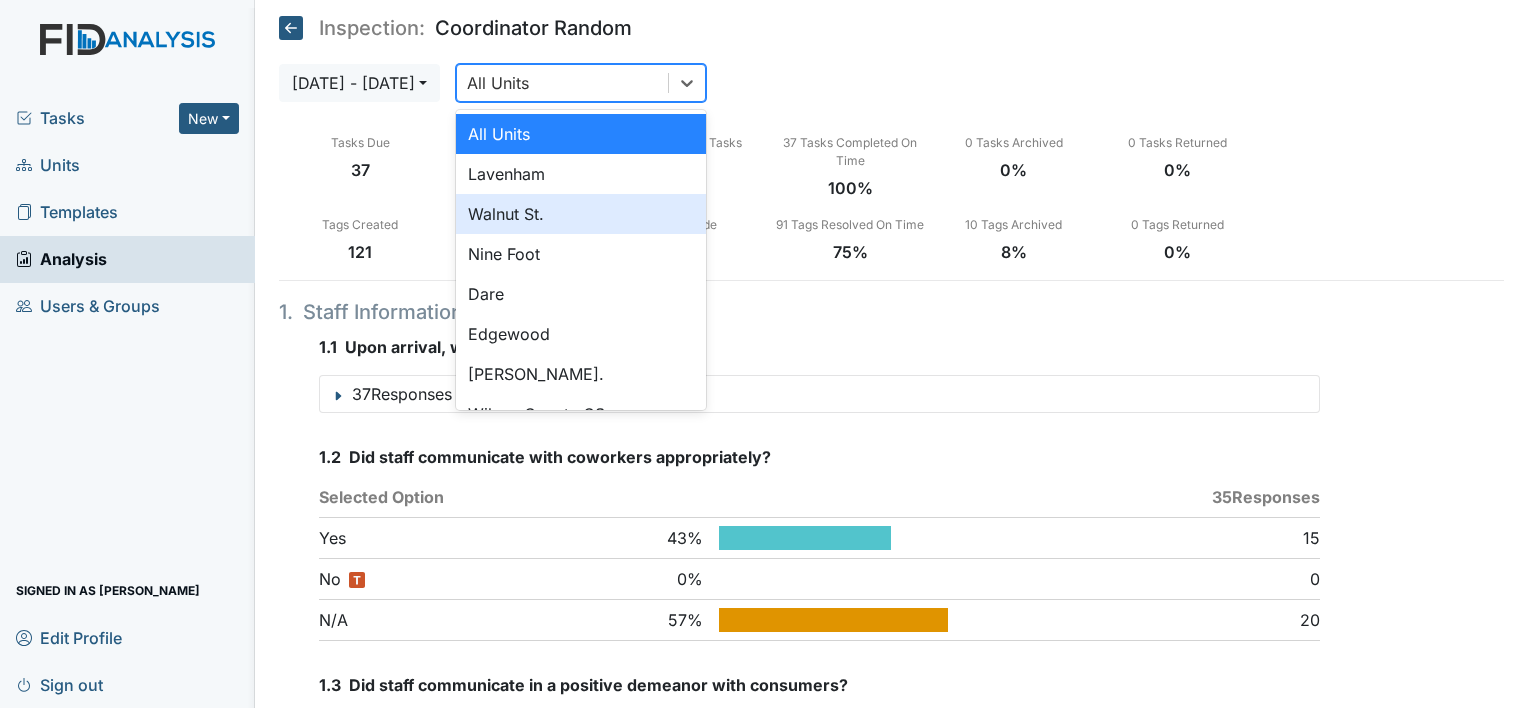 click on "Walnut St." at bounding box center (581, 214) 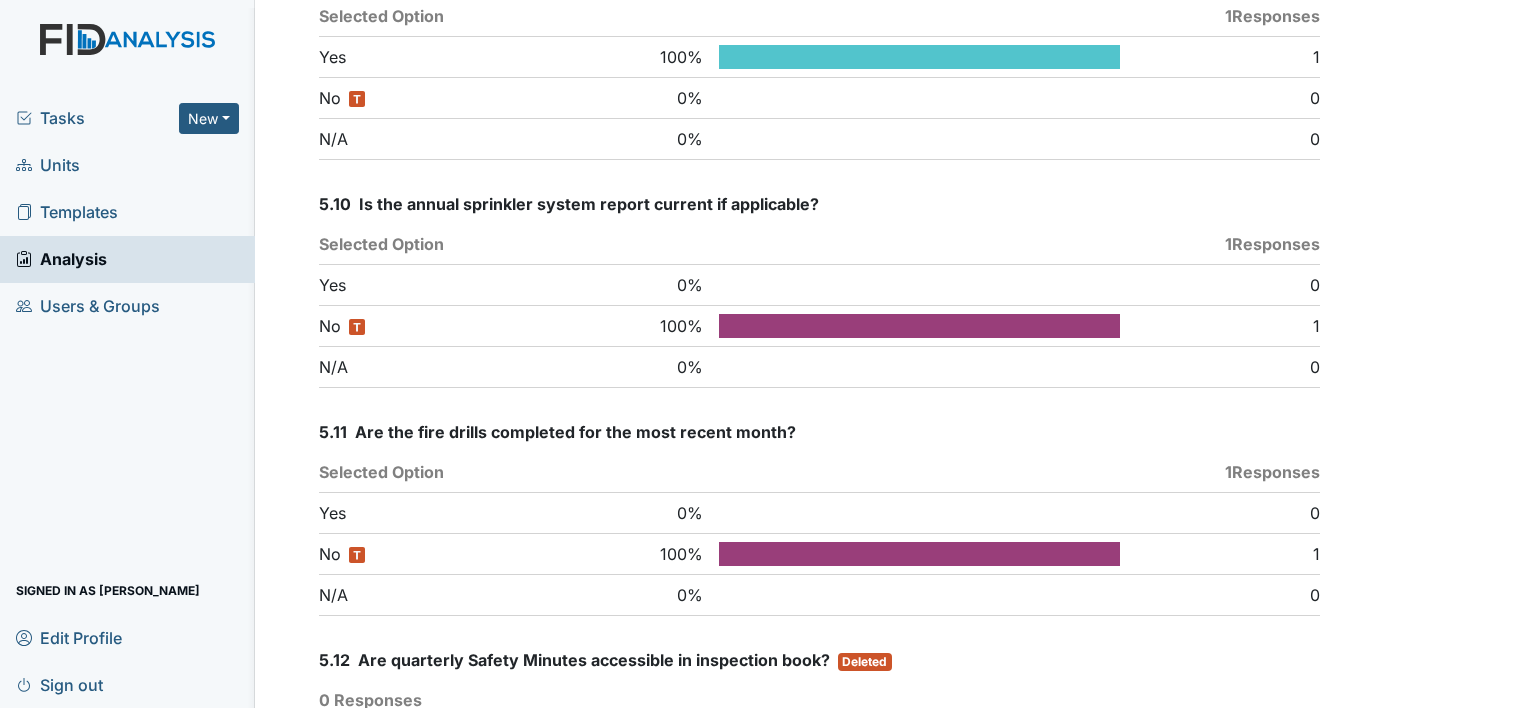 scroll, scrollTop: 12555, scrollLeft: 0, axis: vertical 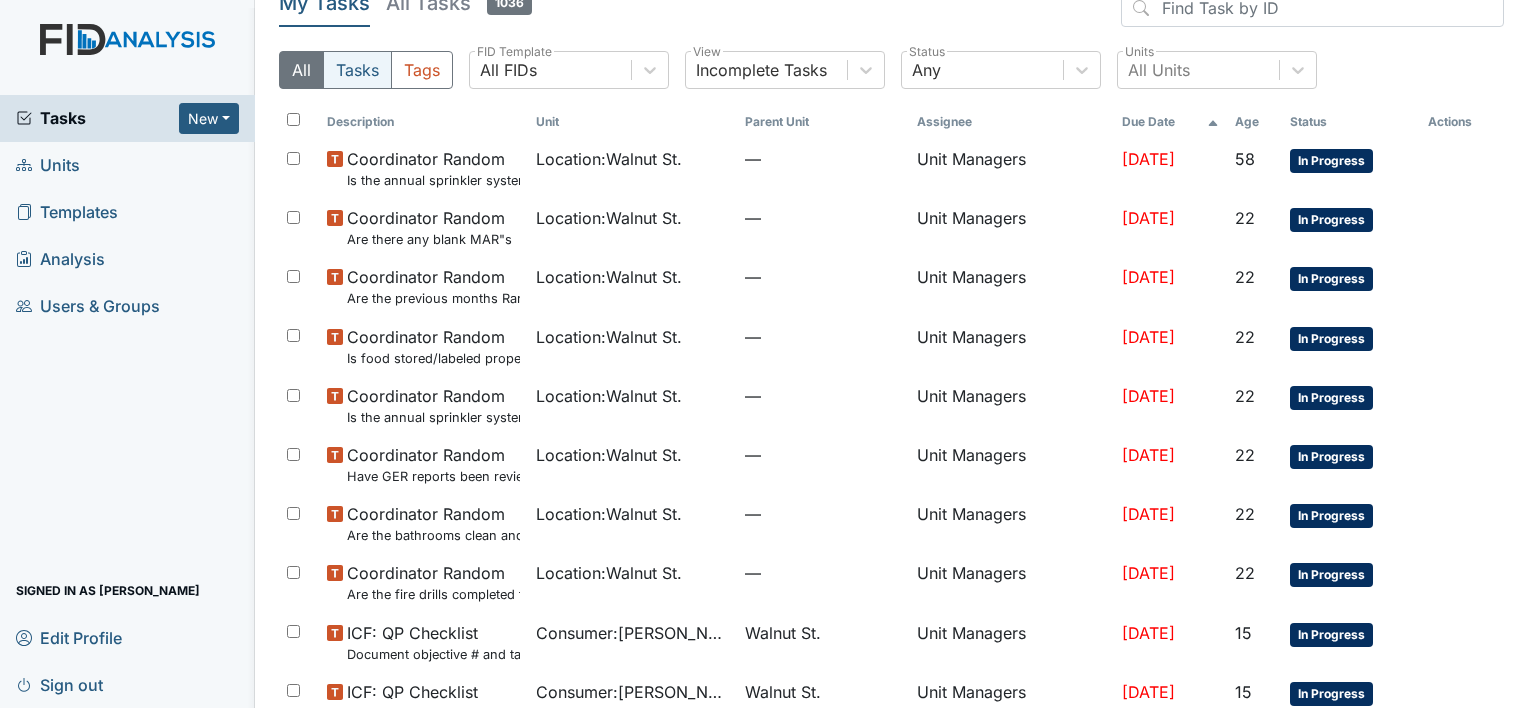 click on "Tasks" at bounding box center (357, 70) 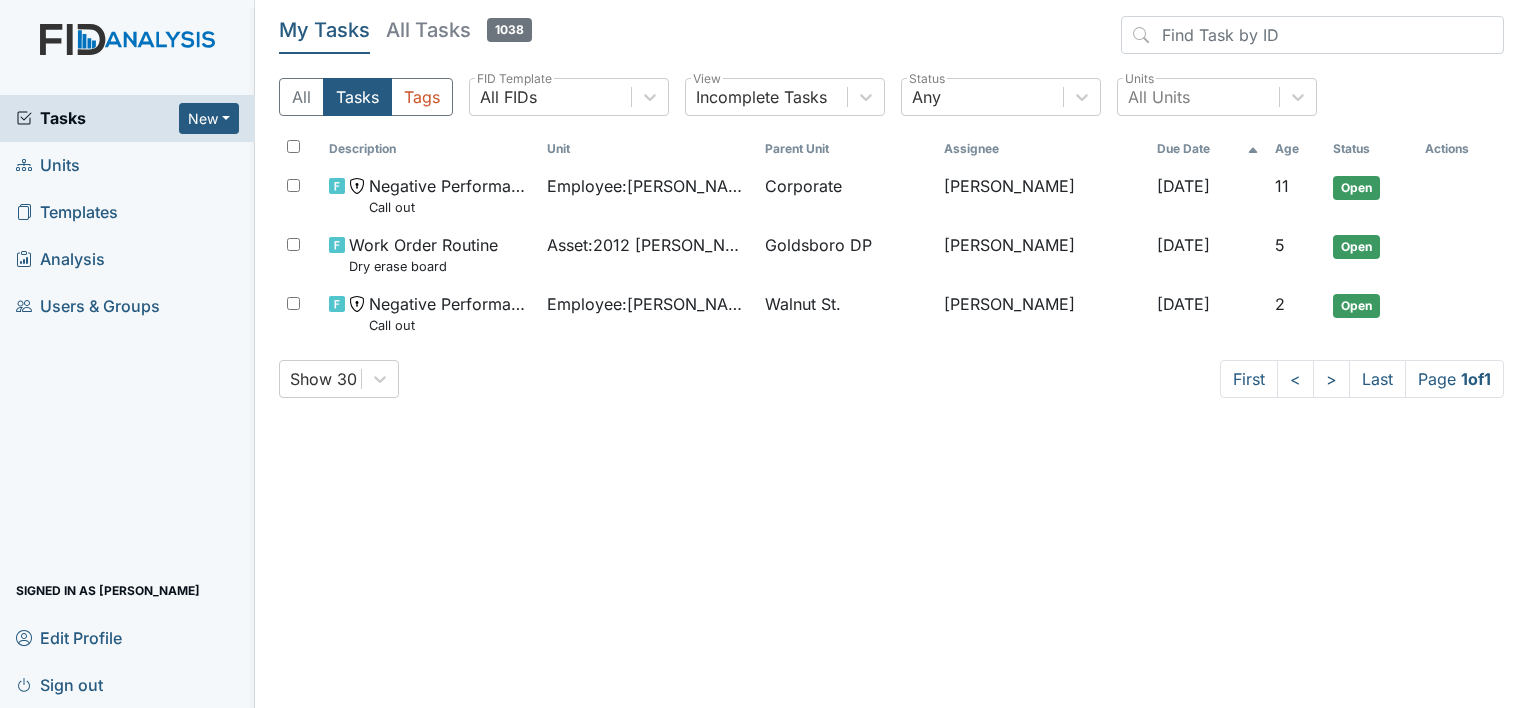scroll, scrollTop: 0, scrollLeft: 0, axis: both 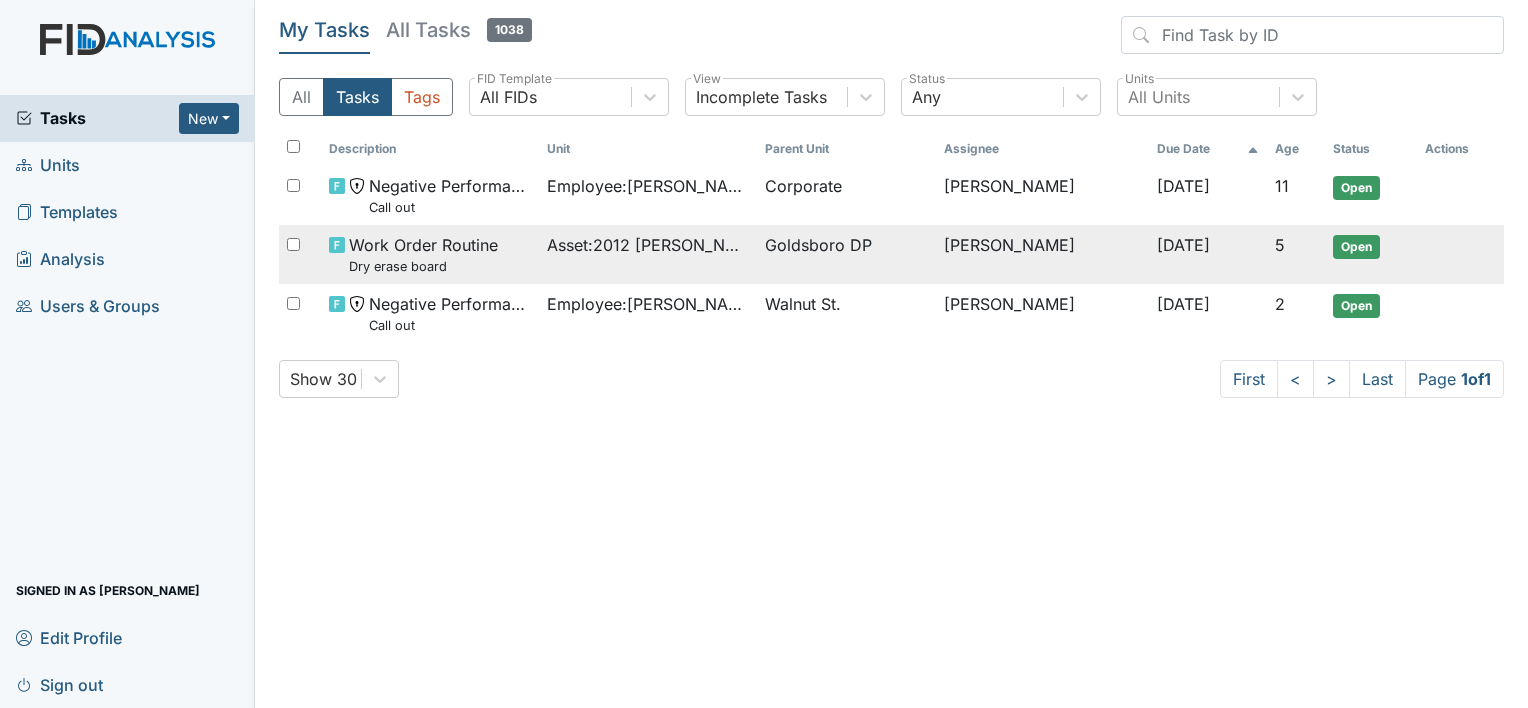 click at bounding box center [293, 244] 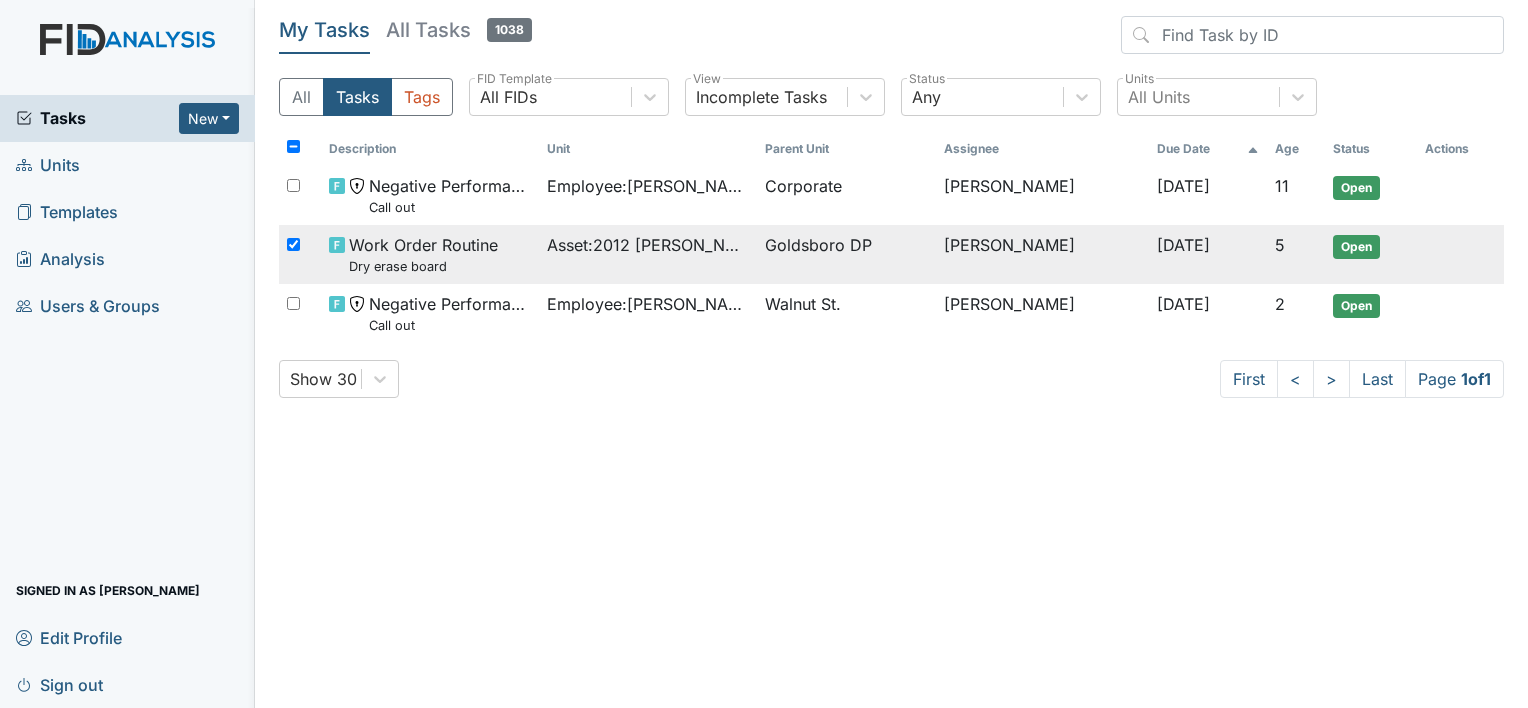 checkbox on "true" 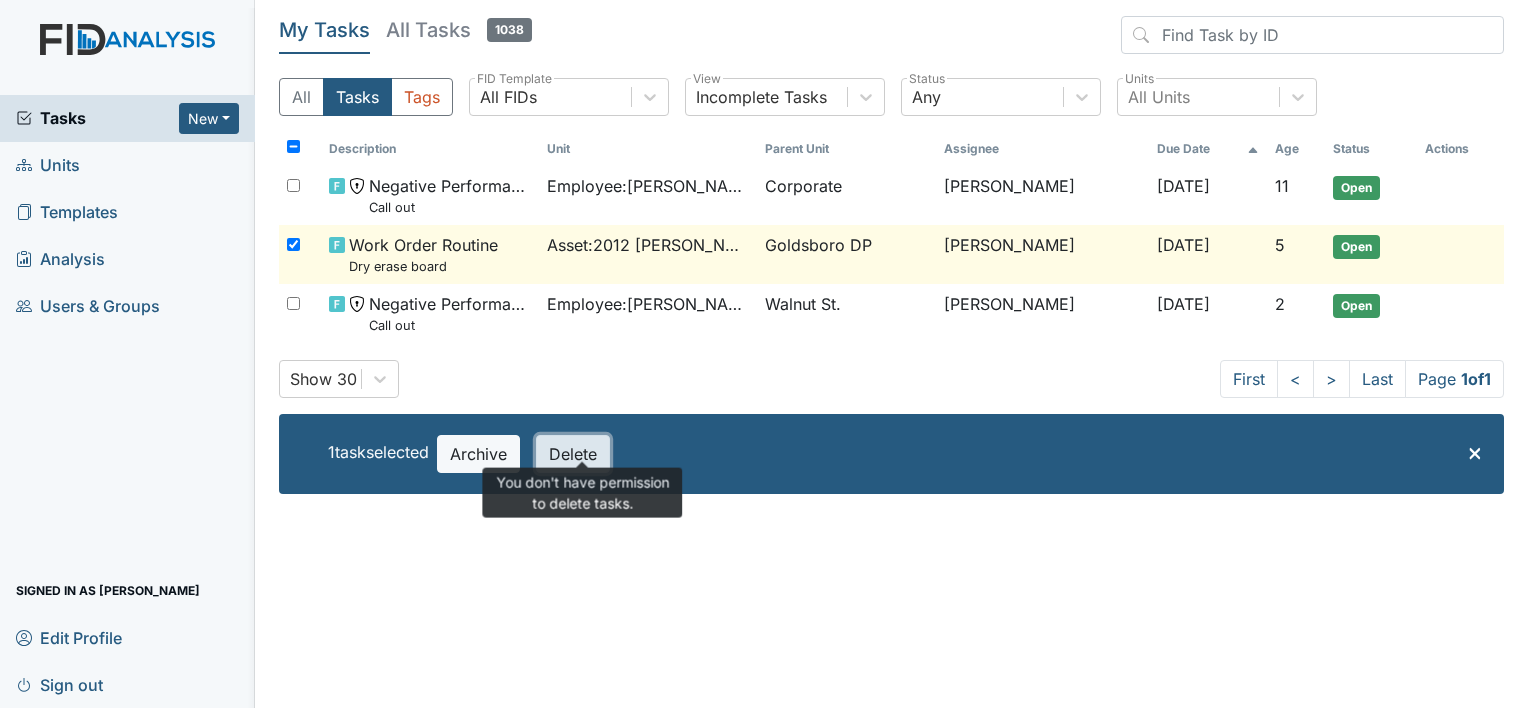 click on "Delete" at bounding box center [573, 454] 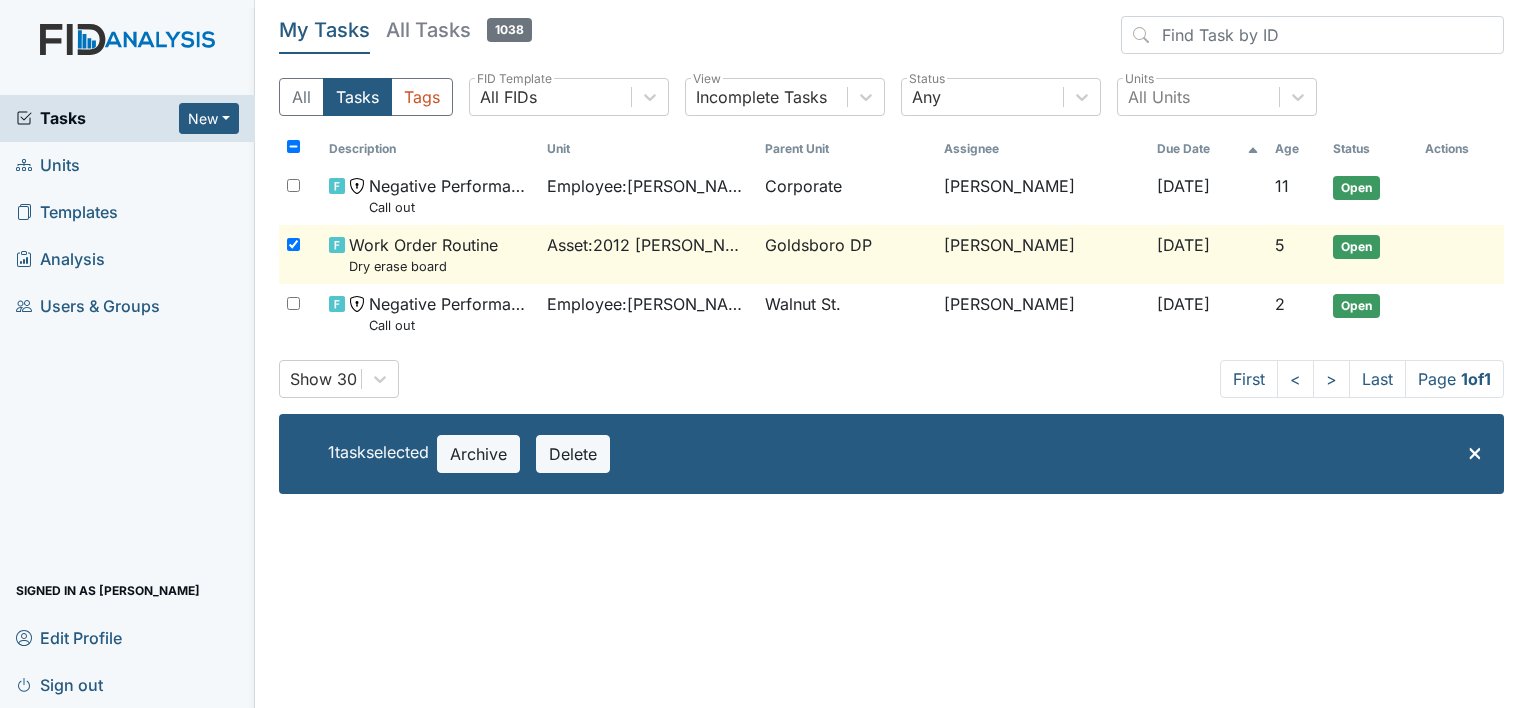 click on "Show 30 First < > Last Page   1  of  1" at bounding box center (891, 379) 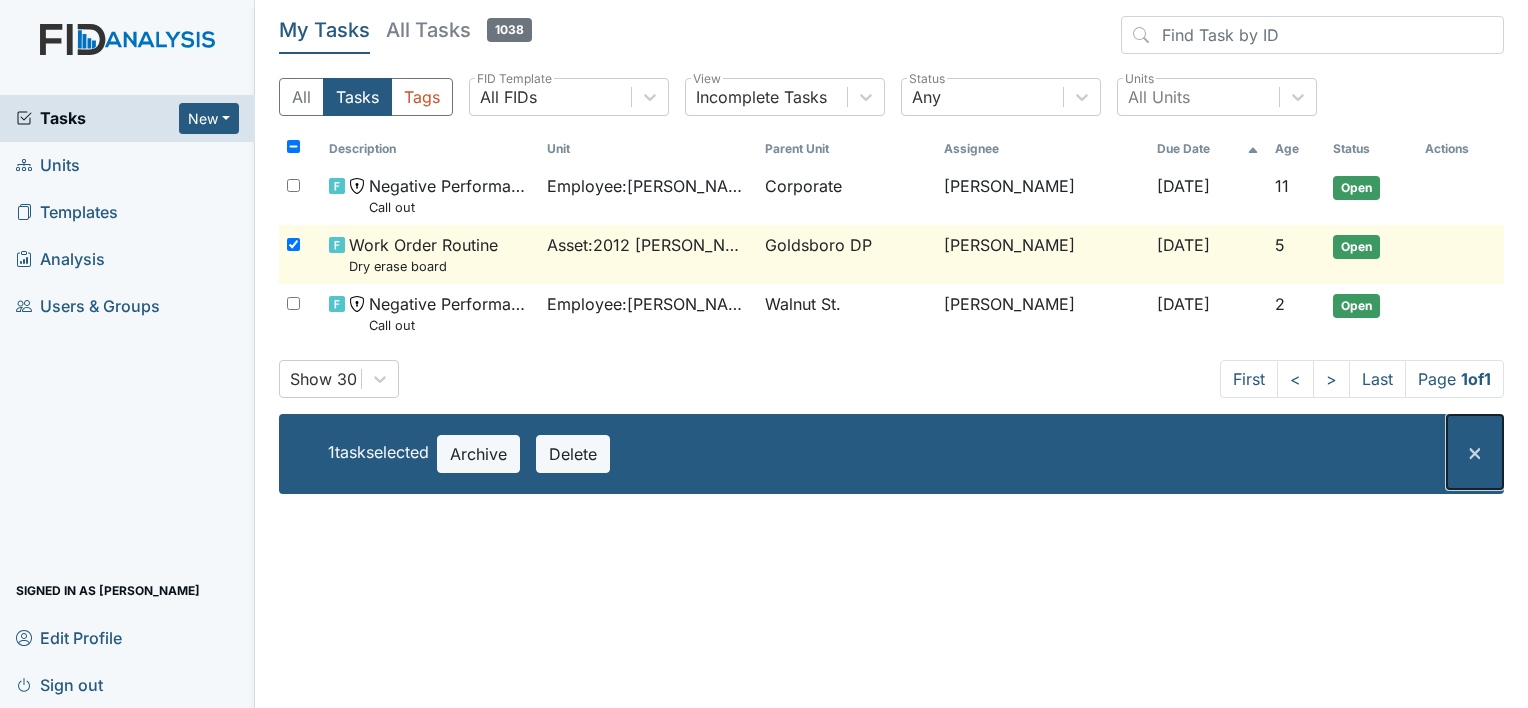 click on "×" at bounding box center (1475, 451) 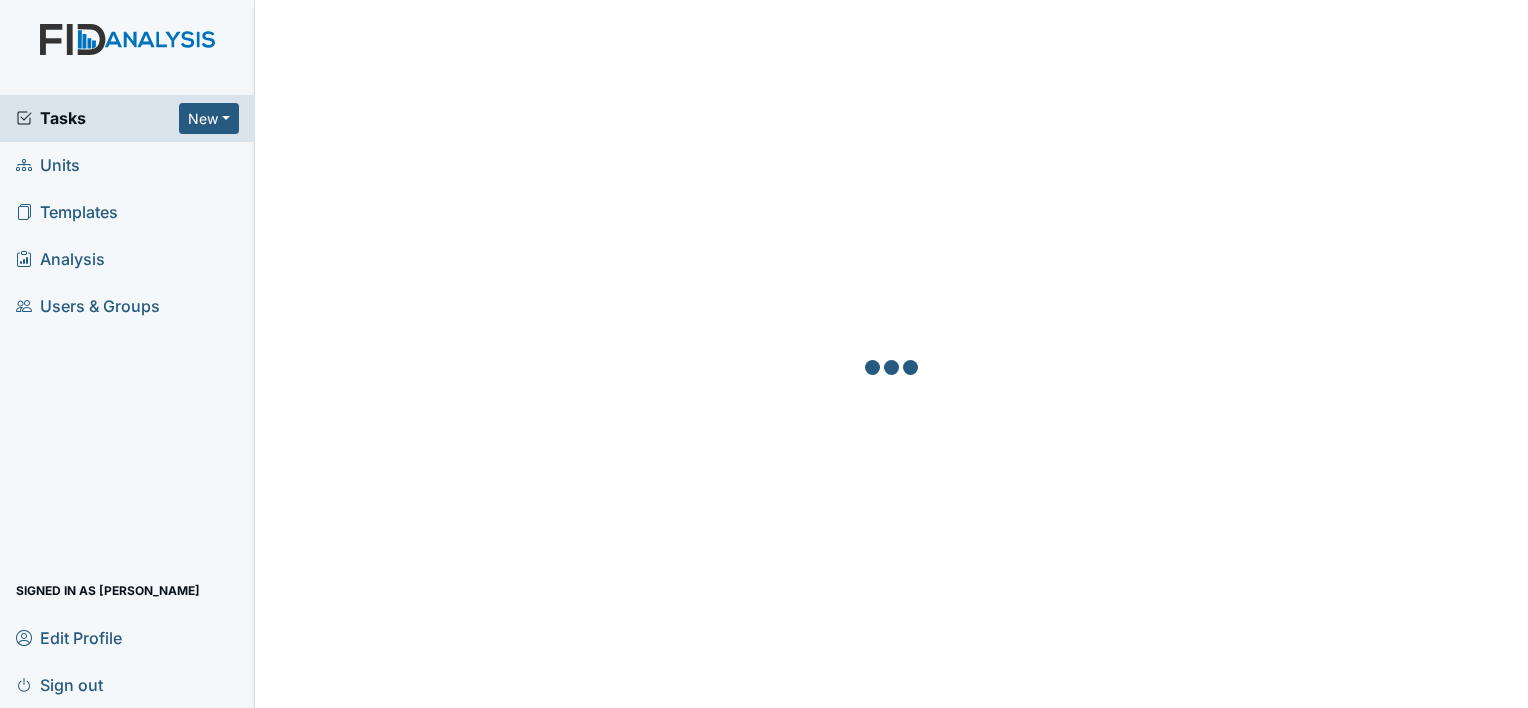 scroll, scrollTop: 0, scrollLeft: 0, axis: both 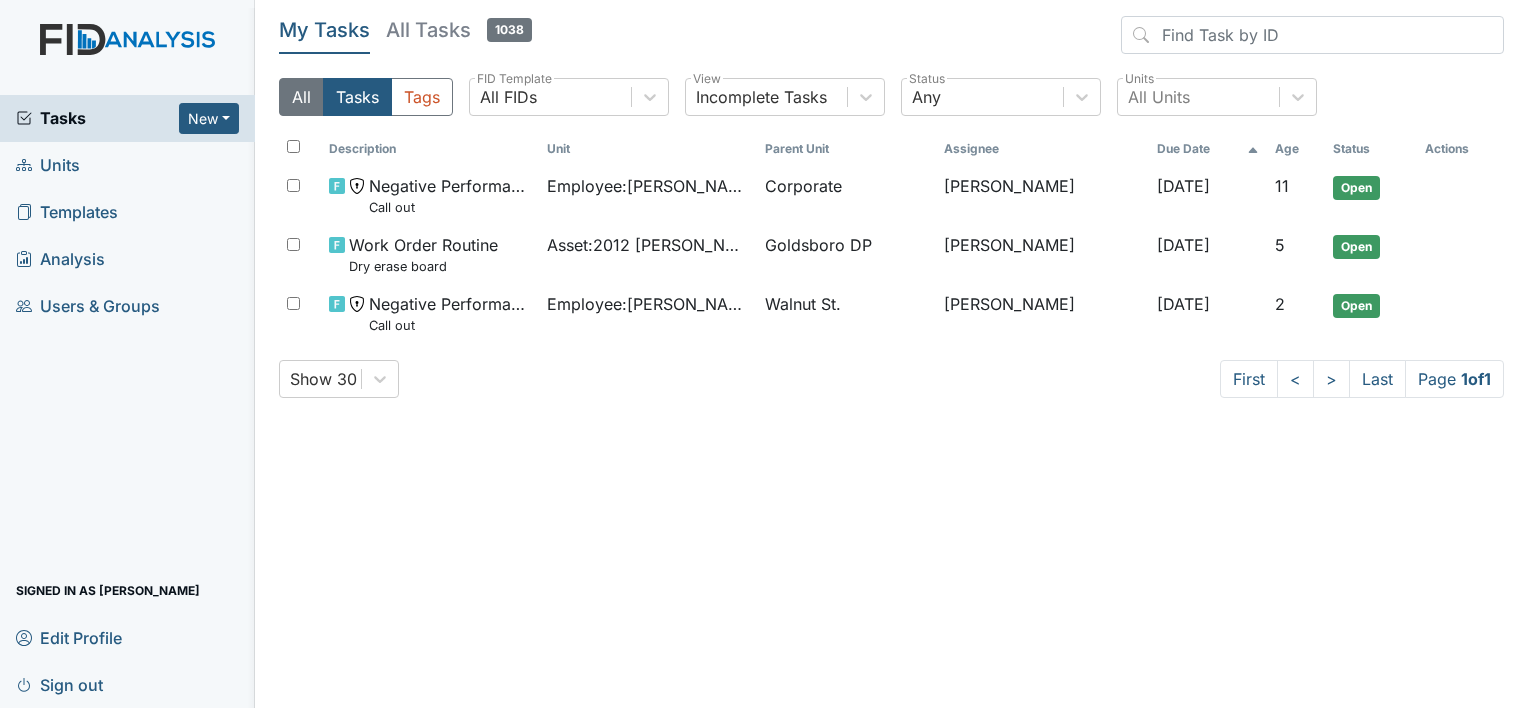 click on "All" at bounding box center [301, 97] 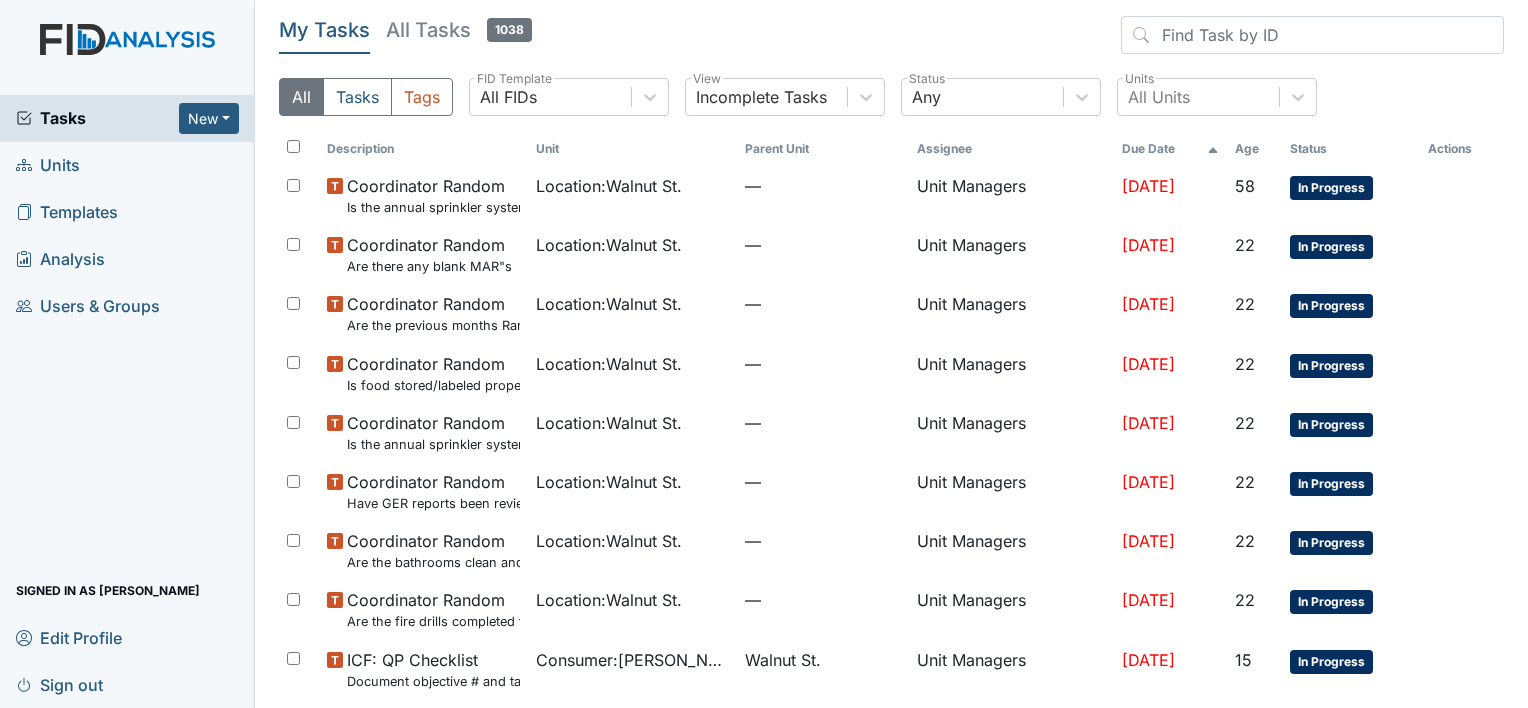click on "Units" at bounding box center (127, 165) 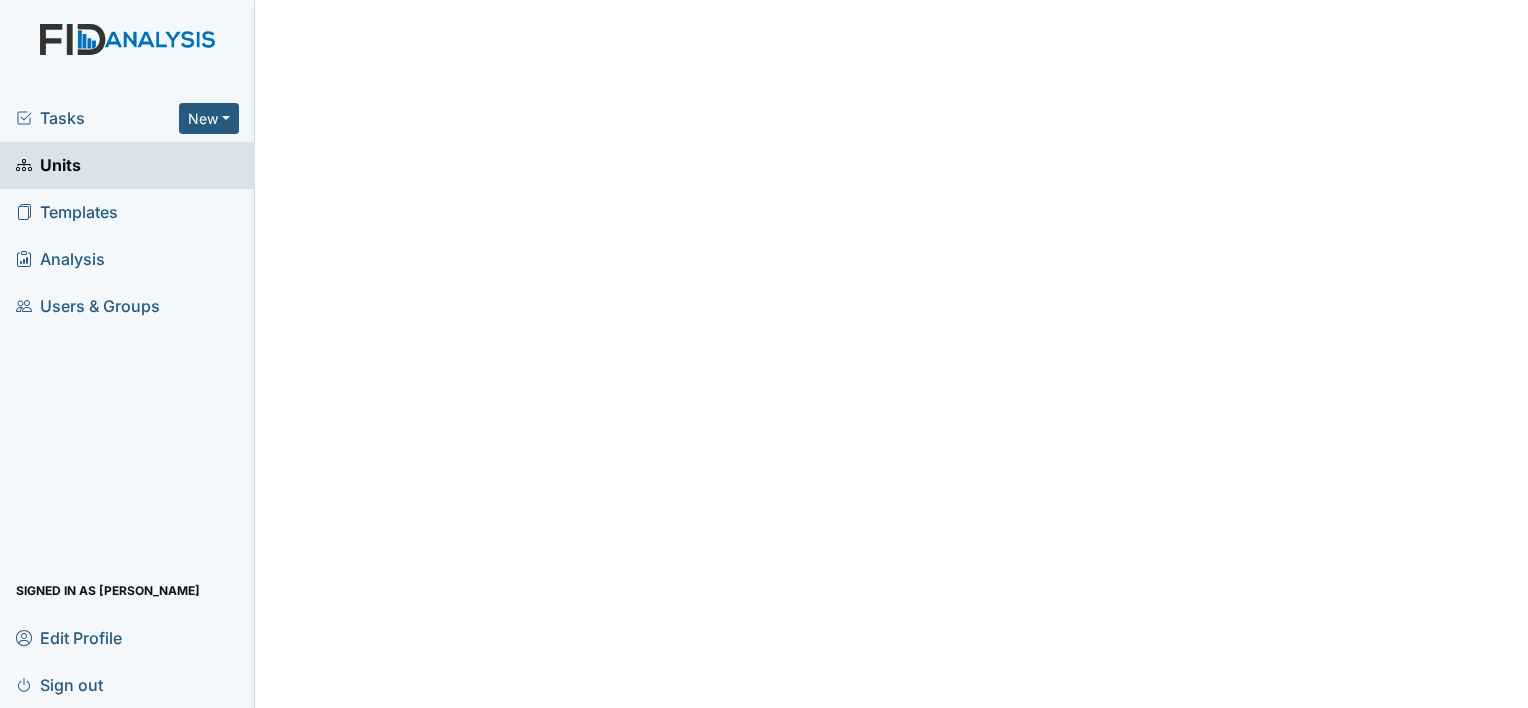scroll, scrollTop: 0, scrollLeft: 0, axis: both 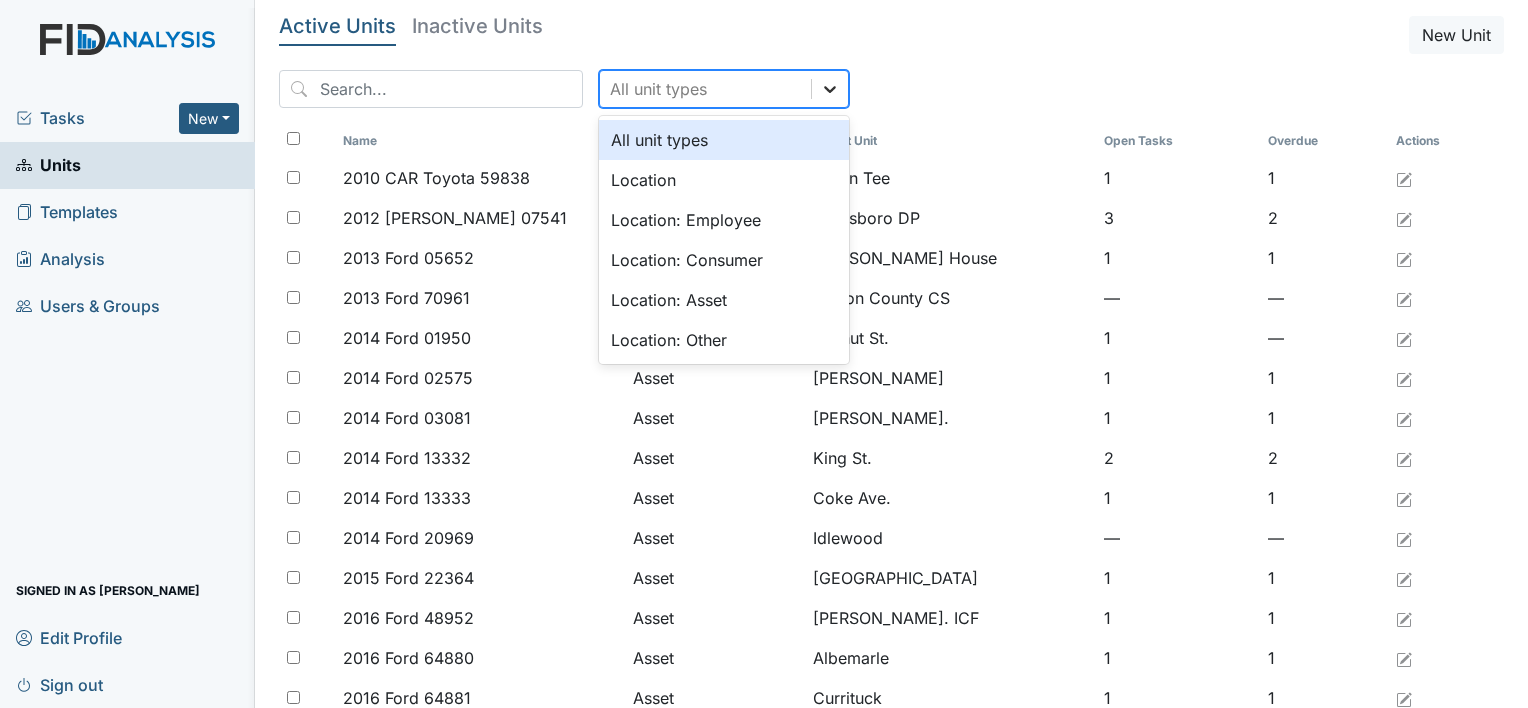 click at bounding box center (830, 89) 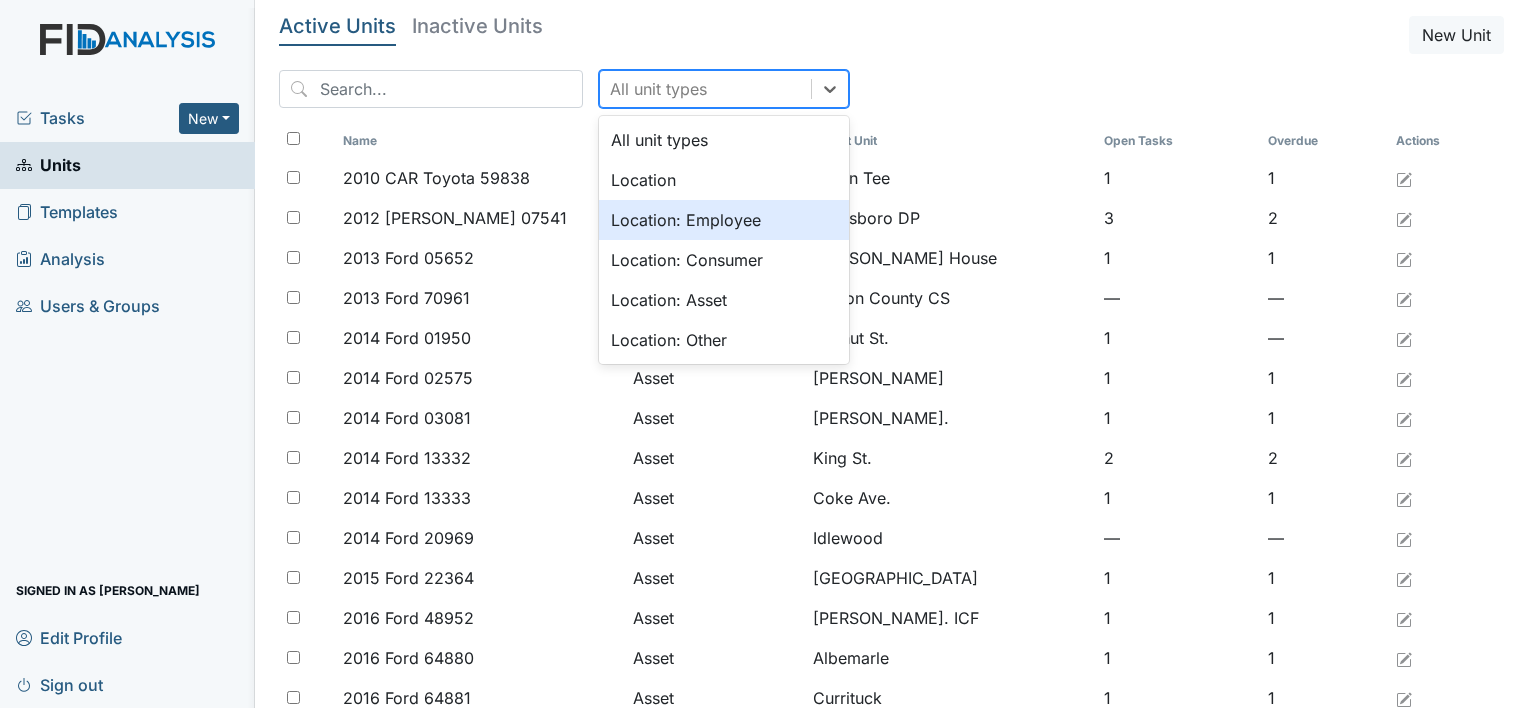 click on "Location: Employee" at bounding box center (724, 220) 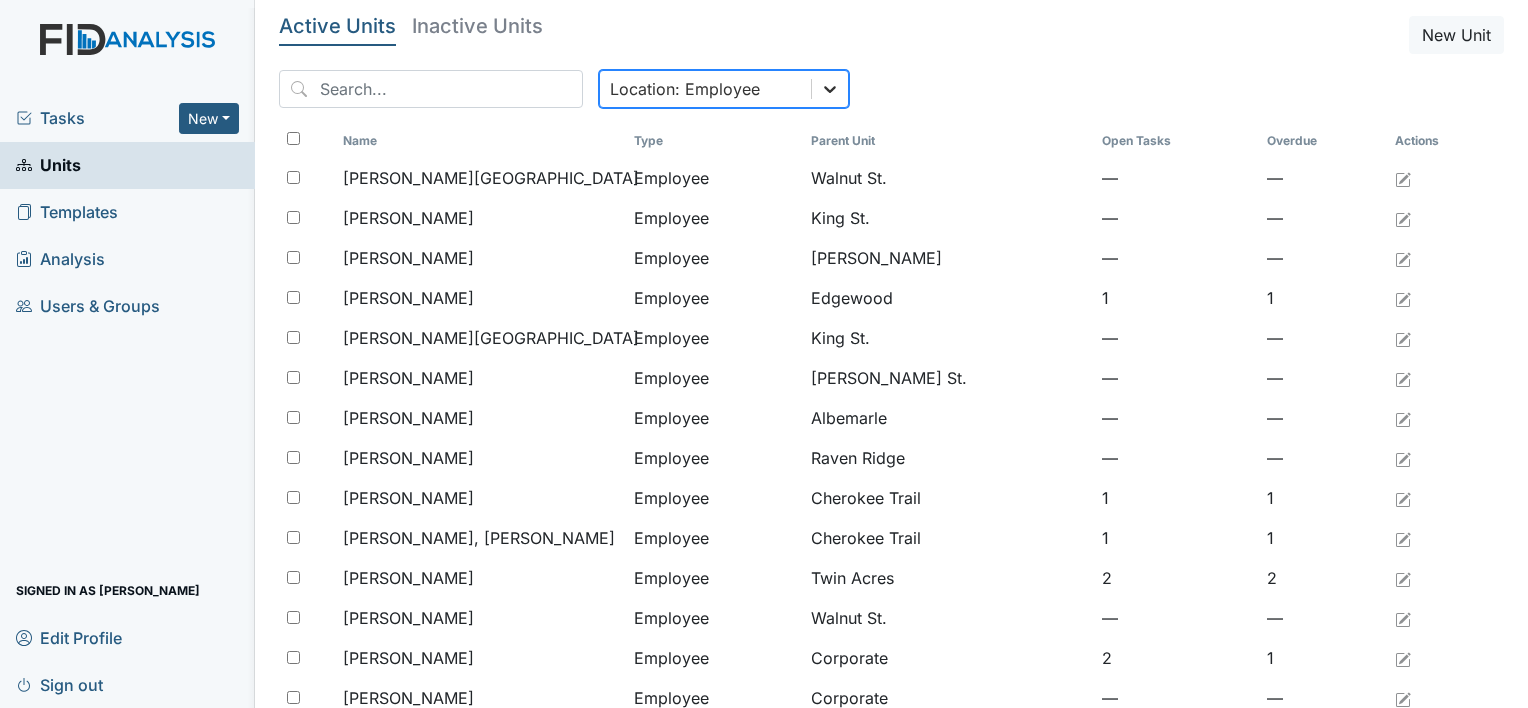 click 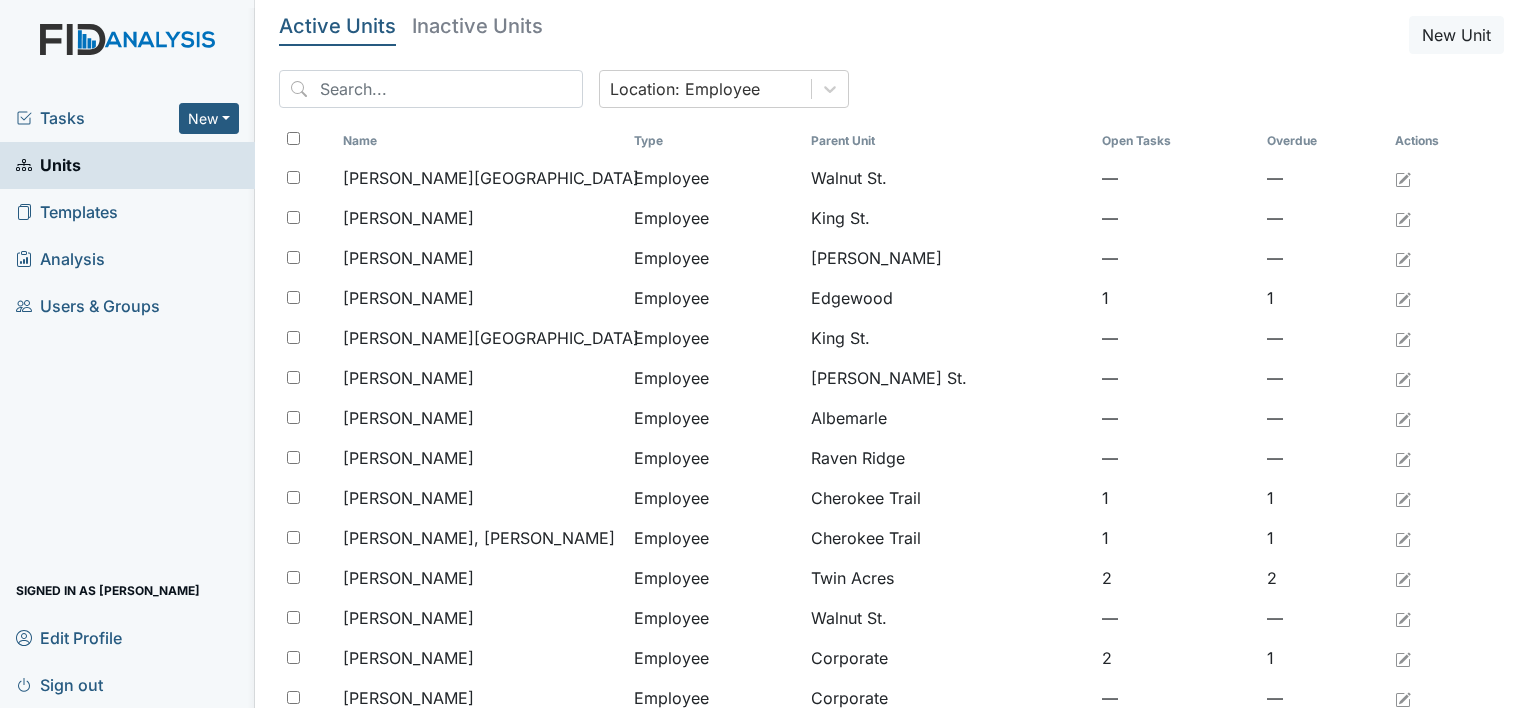 click on "Active Units Inactive Units New Unit" at bounding box center (891, 35) 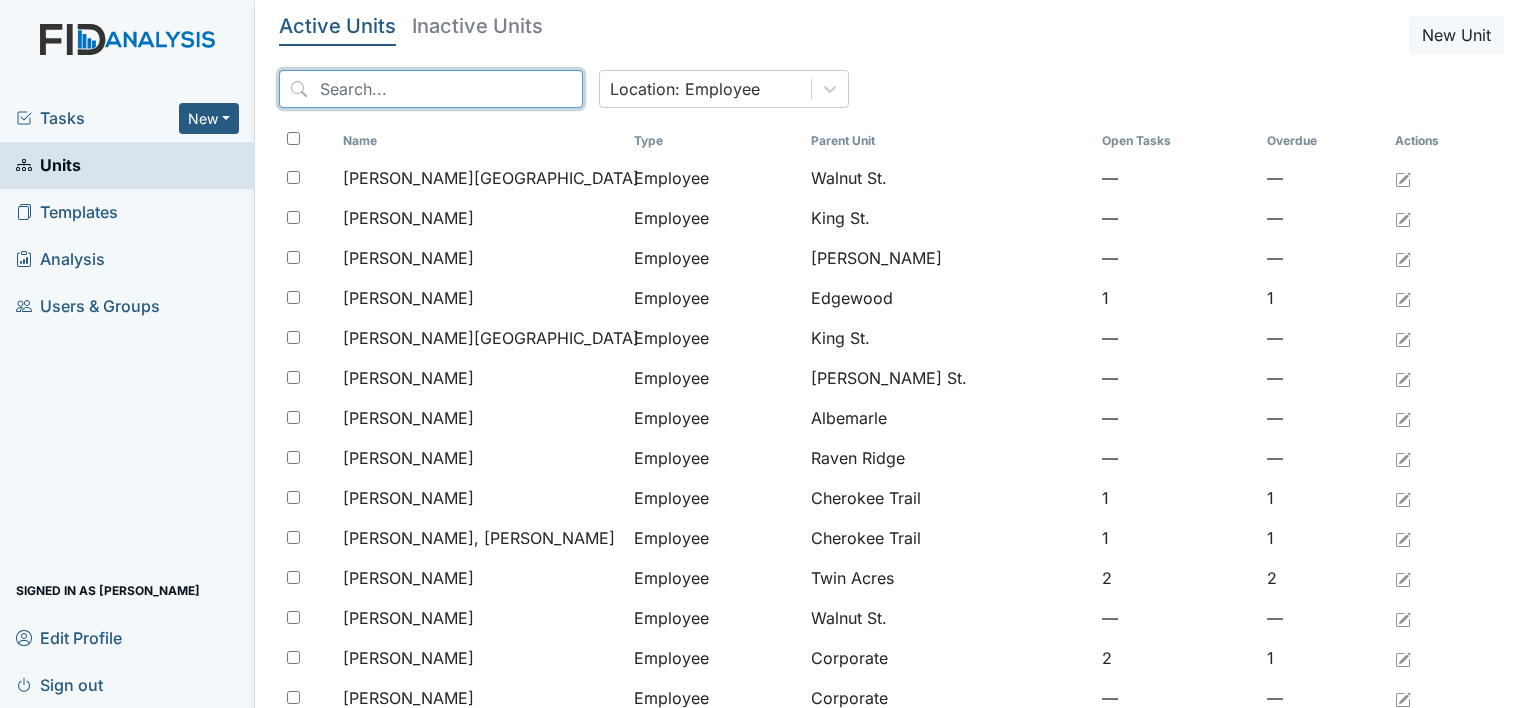 click at bounding box center (431, 89) 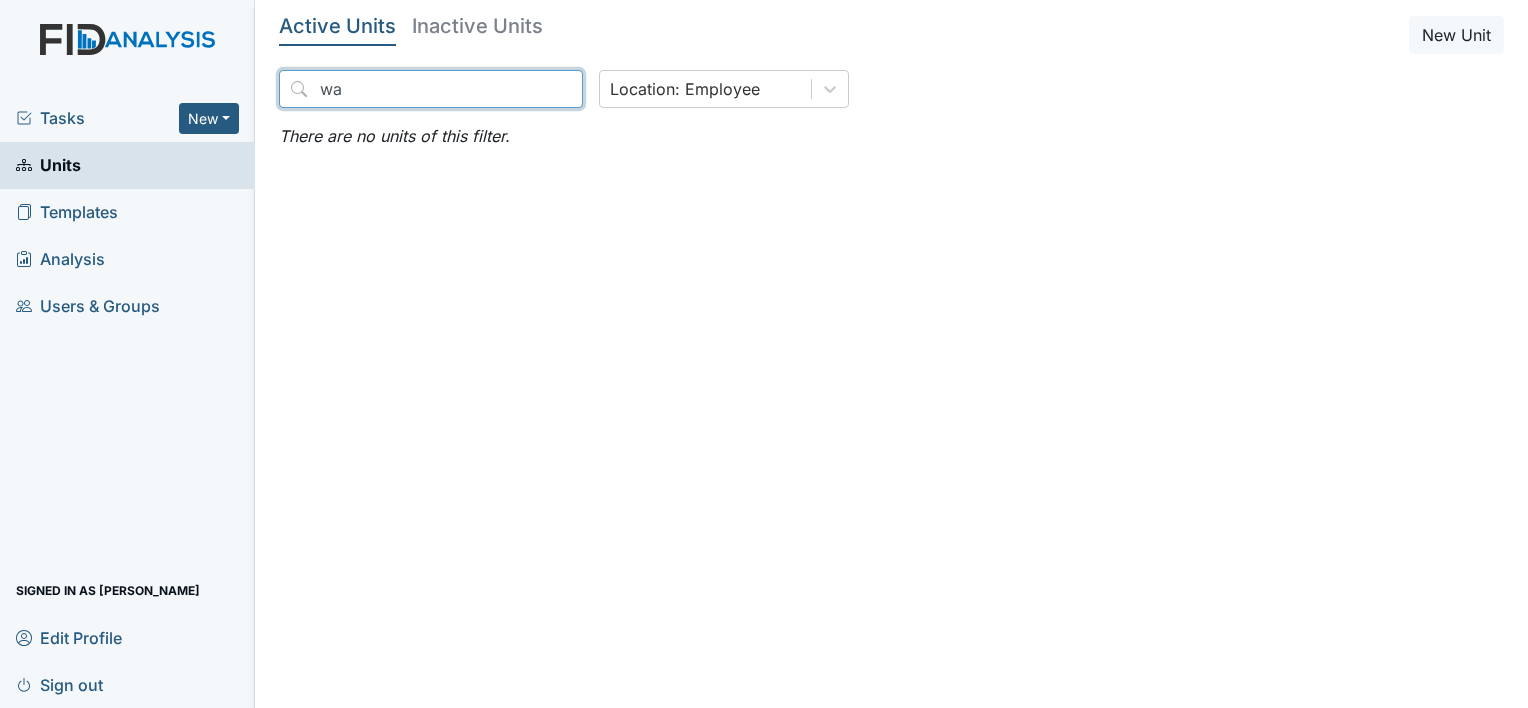 type on "w" 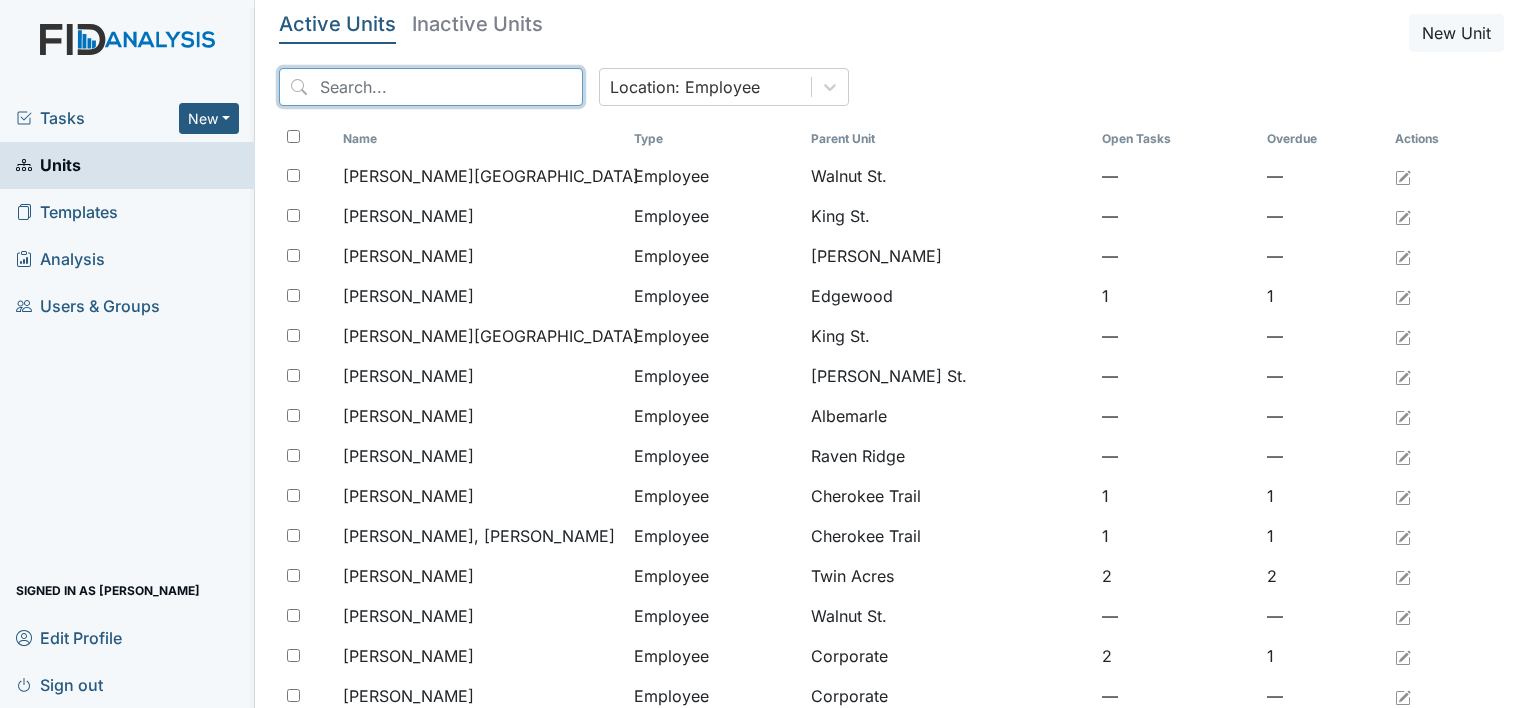 scroll, scrollTop: 0, scrollLeft: 0, axis: both 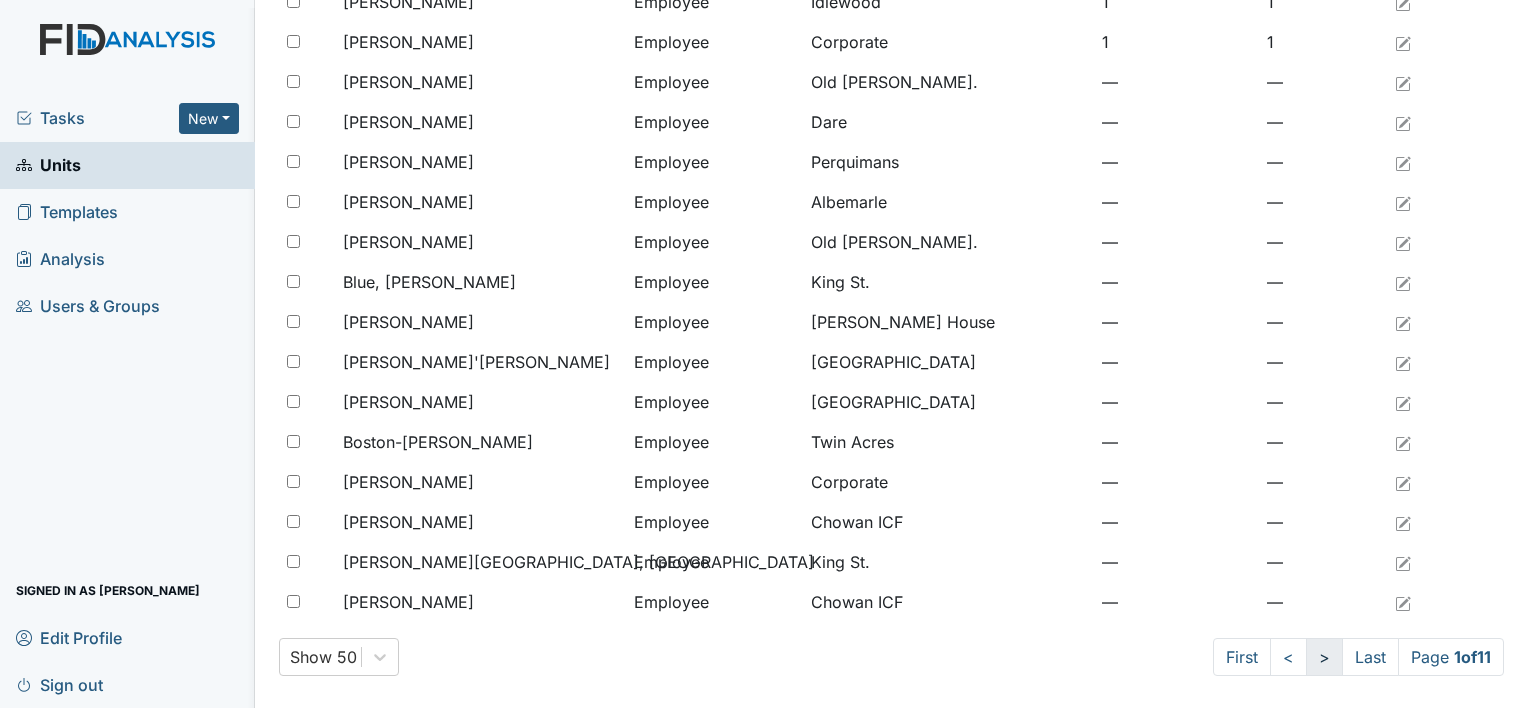 type 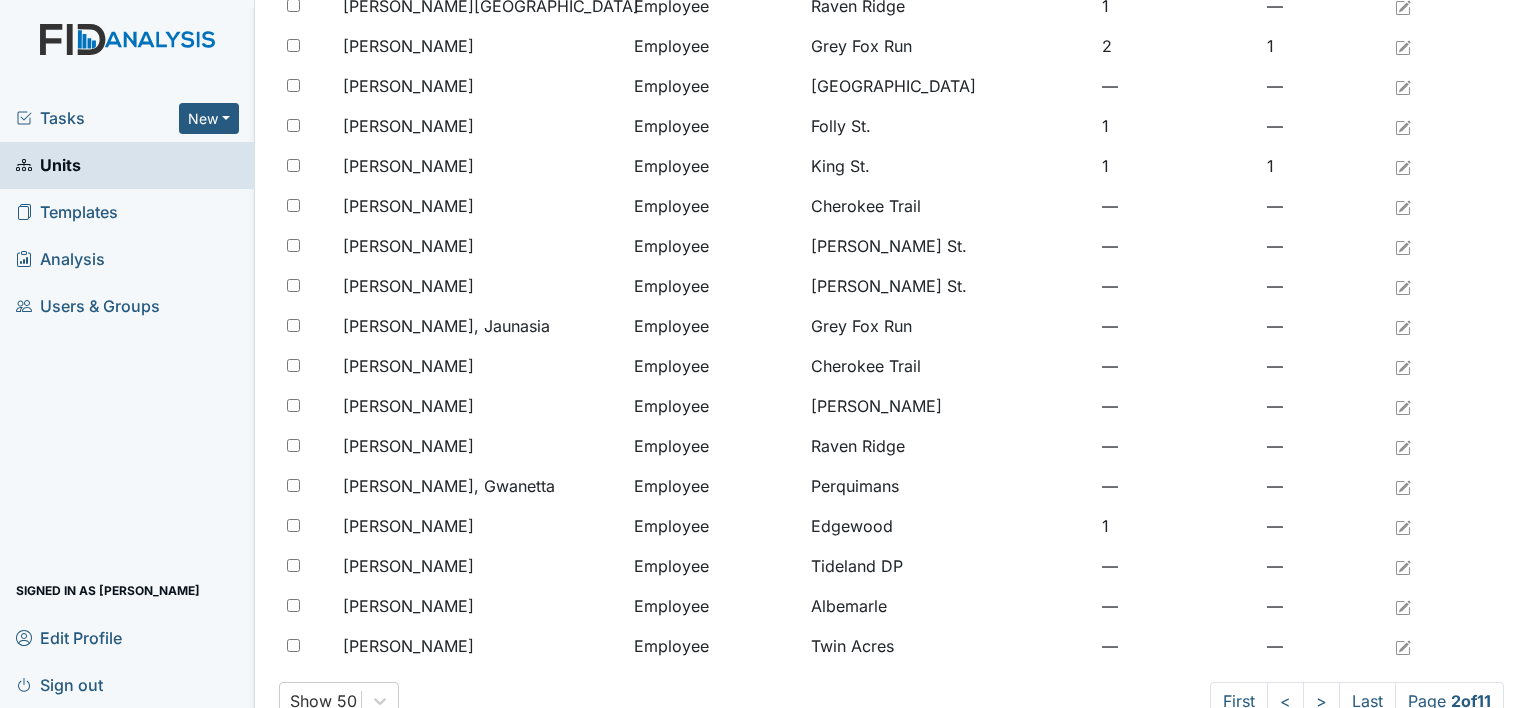 scroll, scrollTop: 1520, scrollLeft: 0, axis: vertical 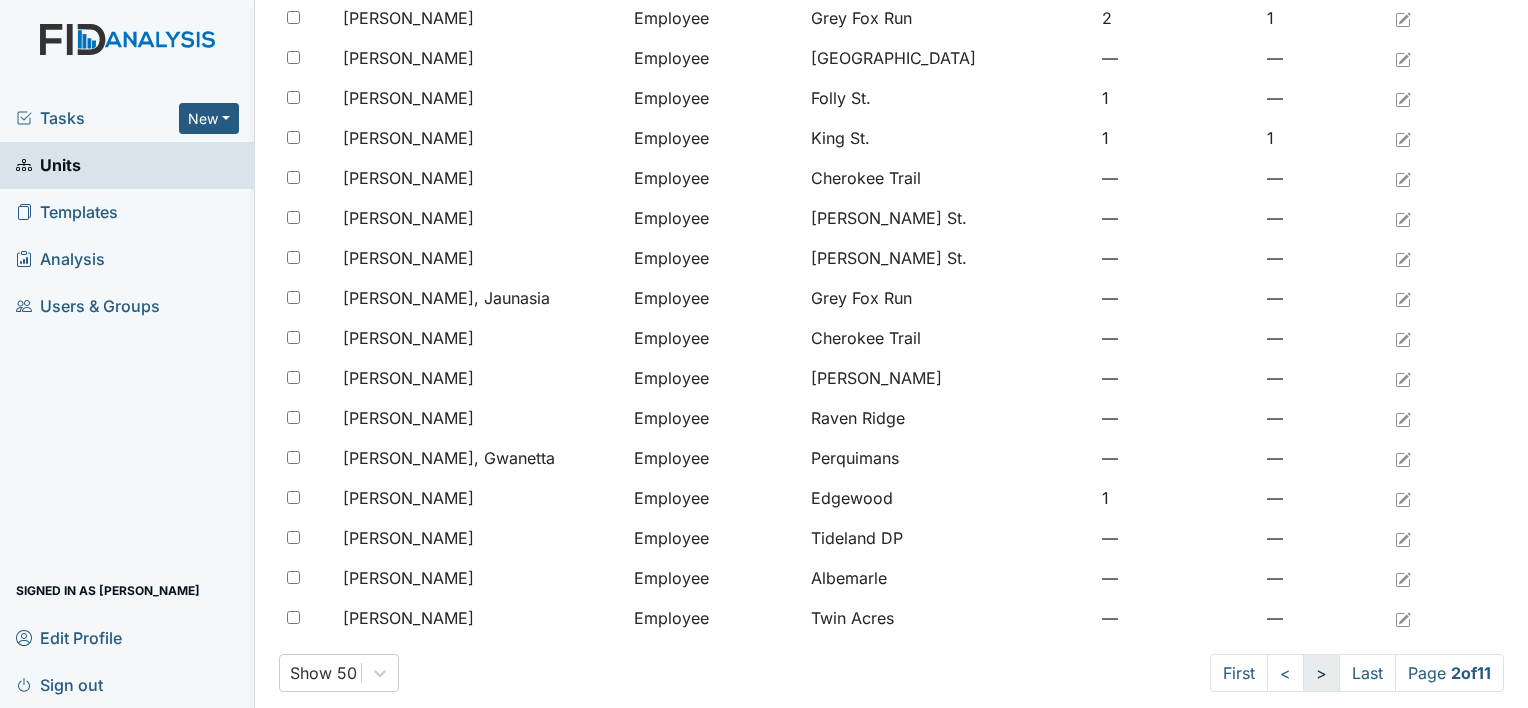 click on ">" at bounding box center (1321, 673) 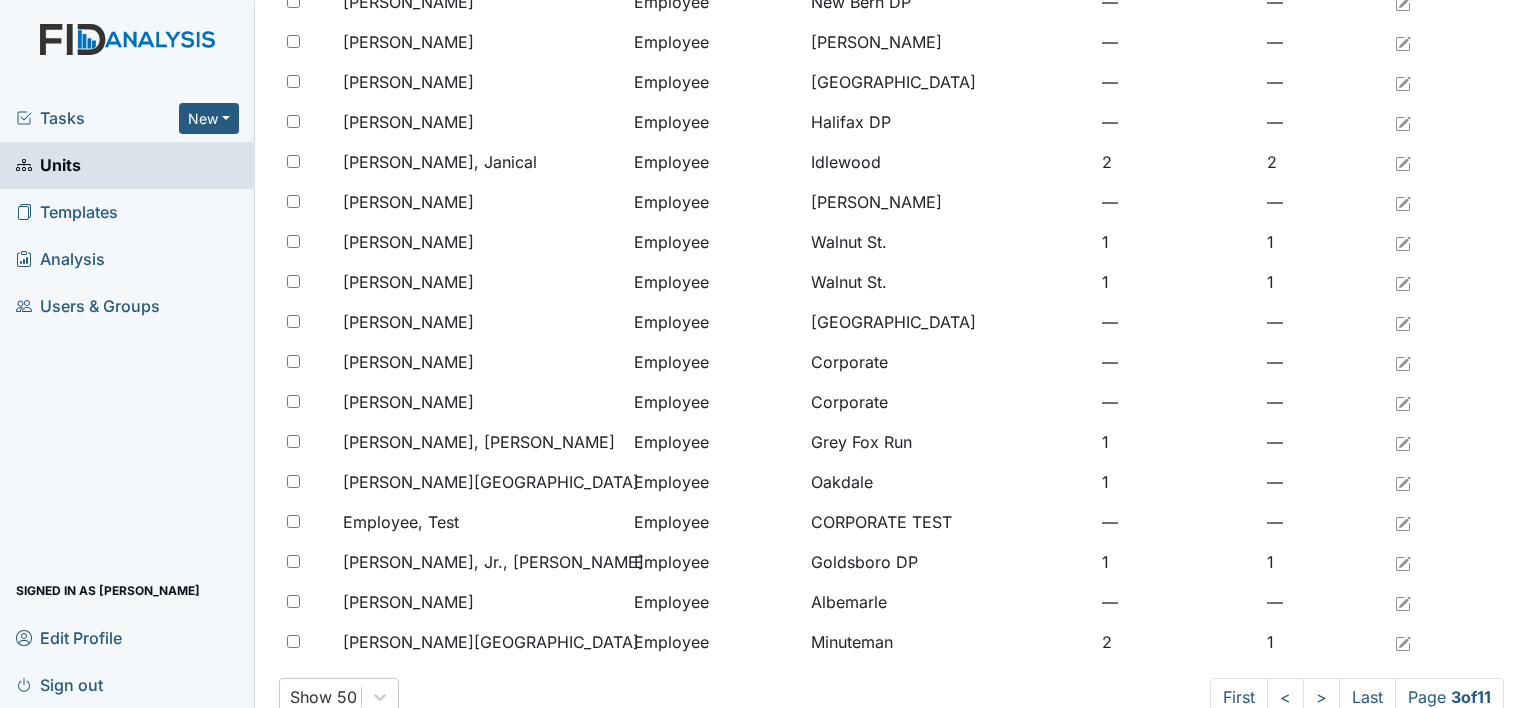 scroll, scrollTop: 1496, scrollLeft: 0, axis: vertical 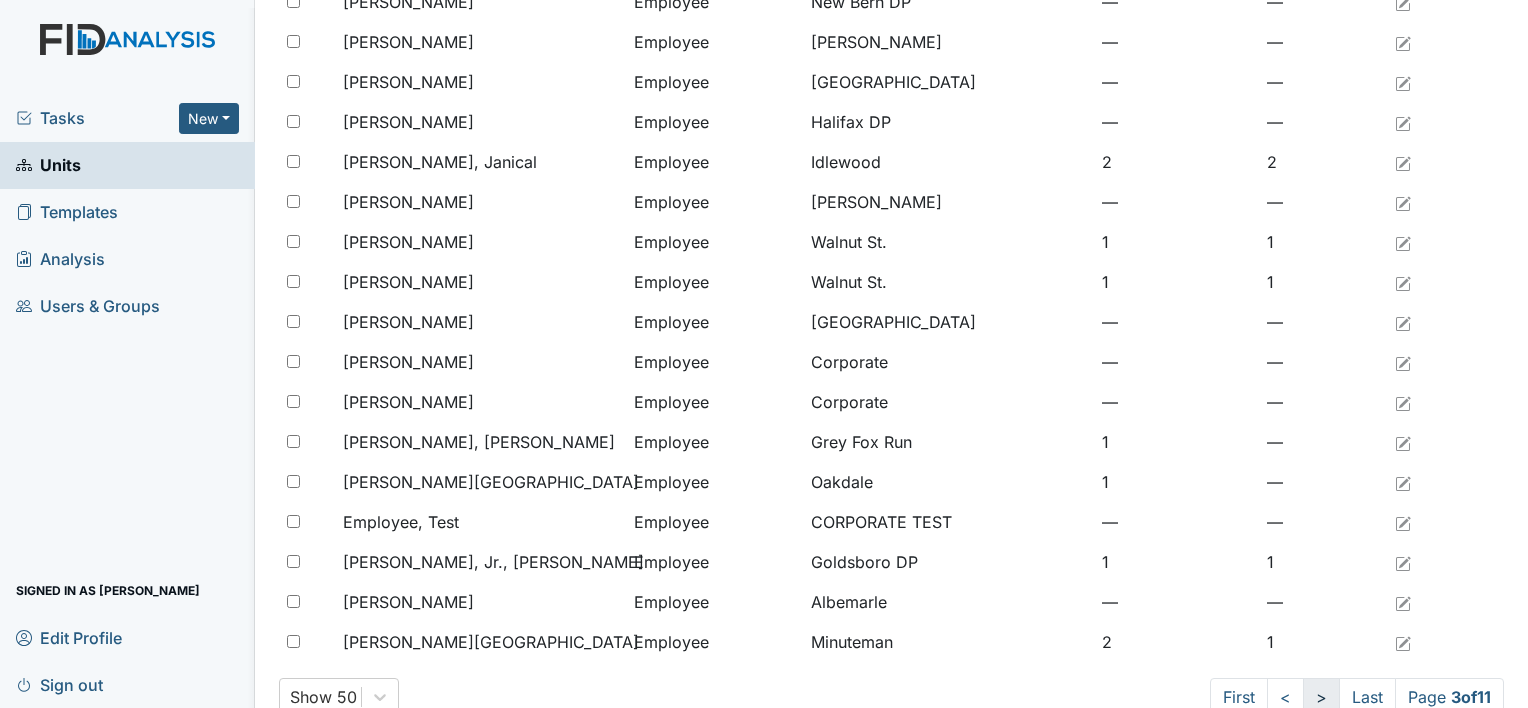 click on ">" at bounding box center [1321, 697] 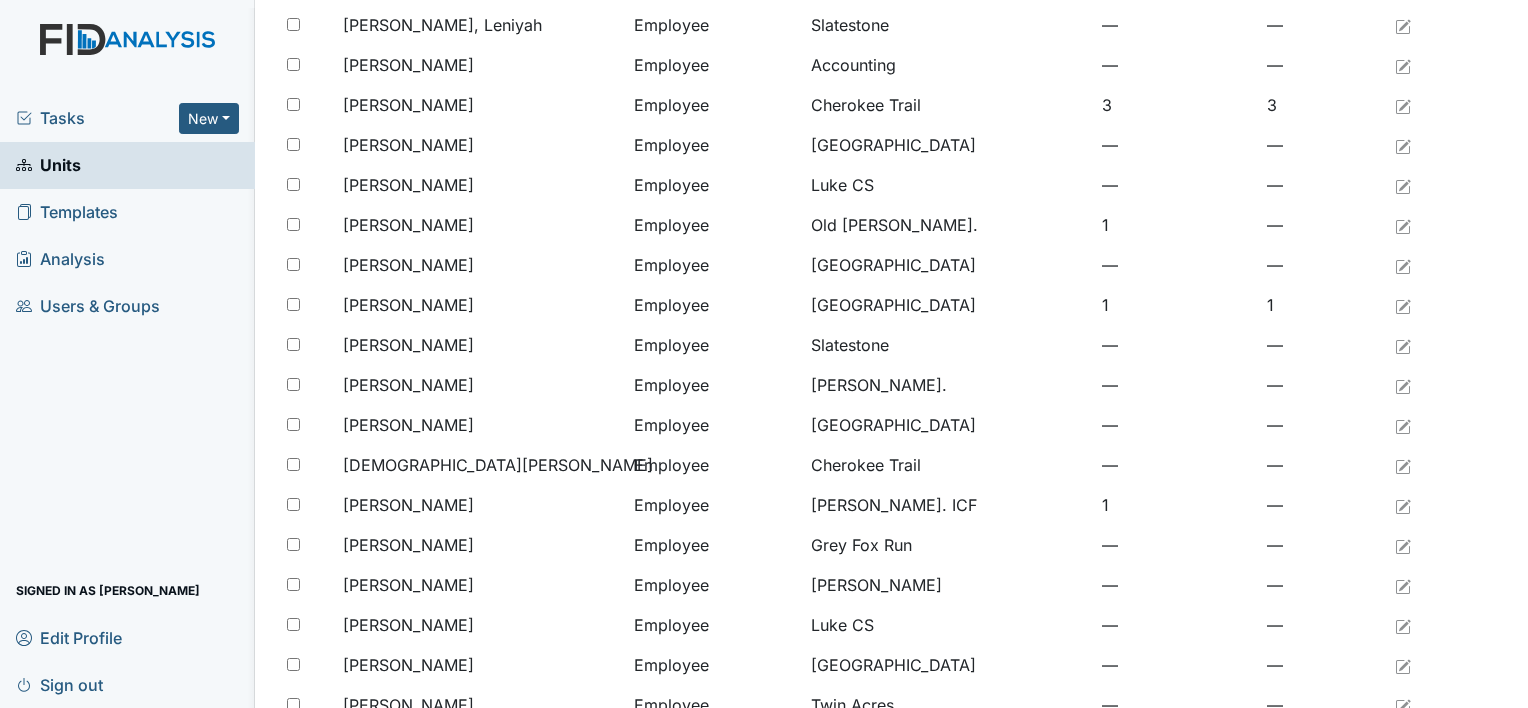 scroll, scrollTop: 0, scrollLeft: 0, axis: both 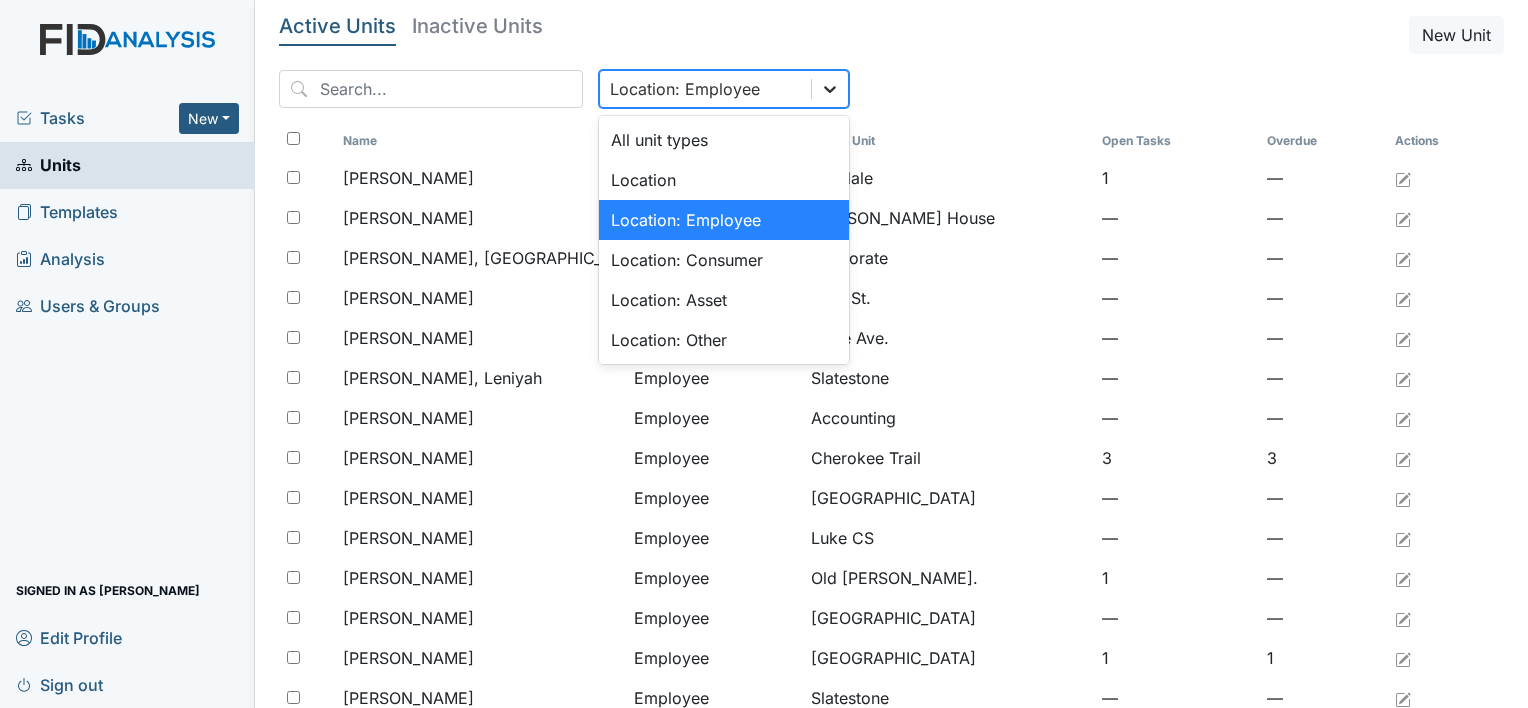 click 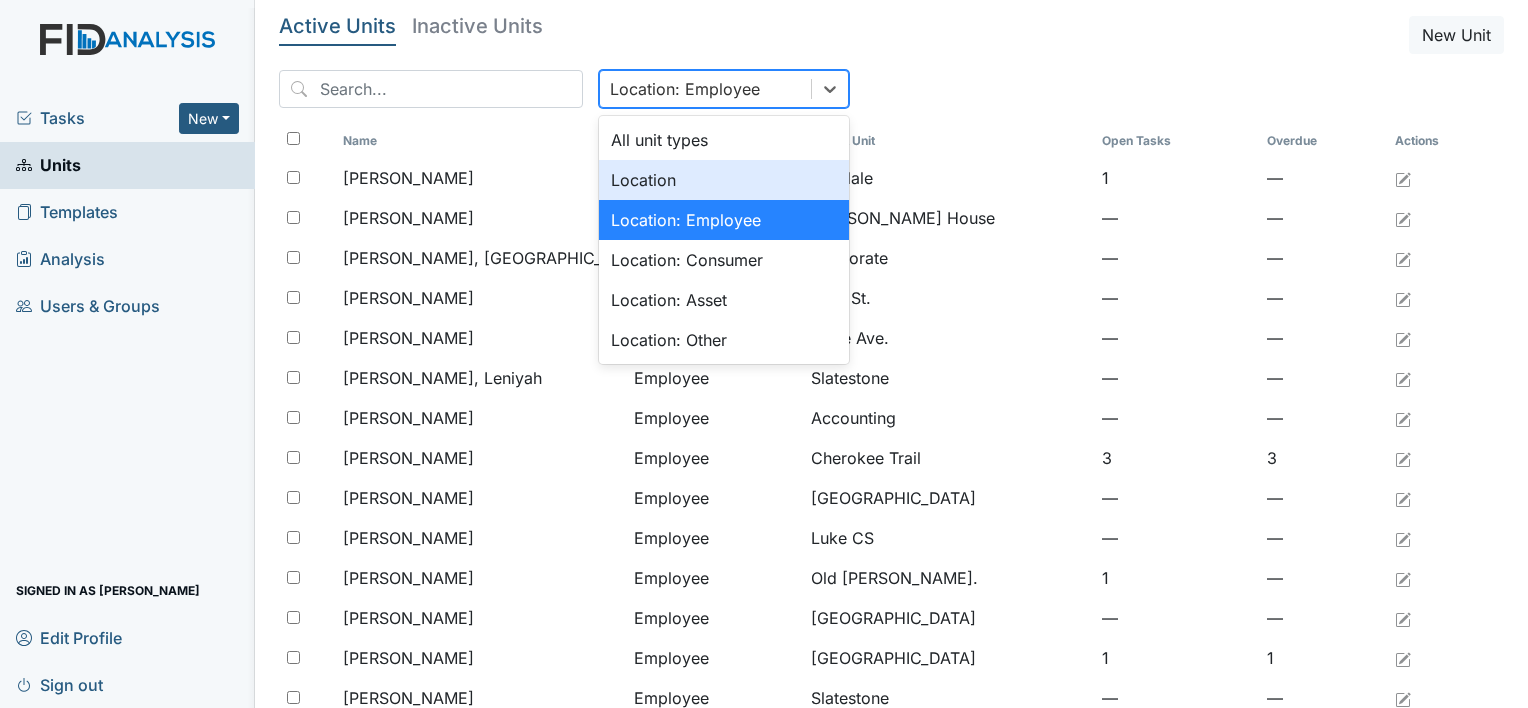 click on "Location" at bounding box center (724, 180) 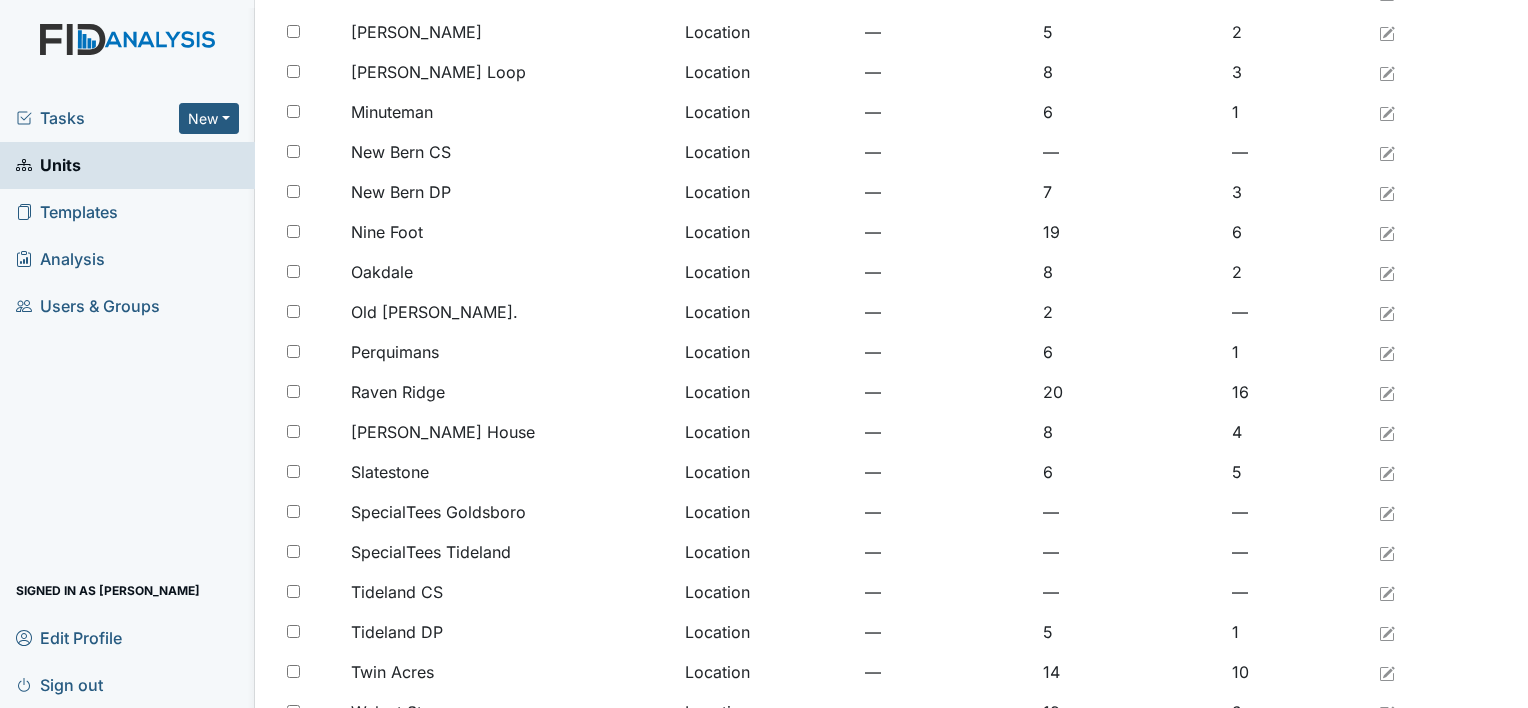 scroll, scrollTop: 1536, scrollLeft: 0, axis: vertical 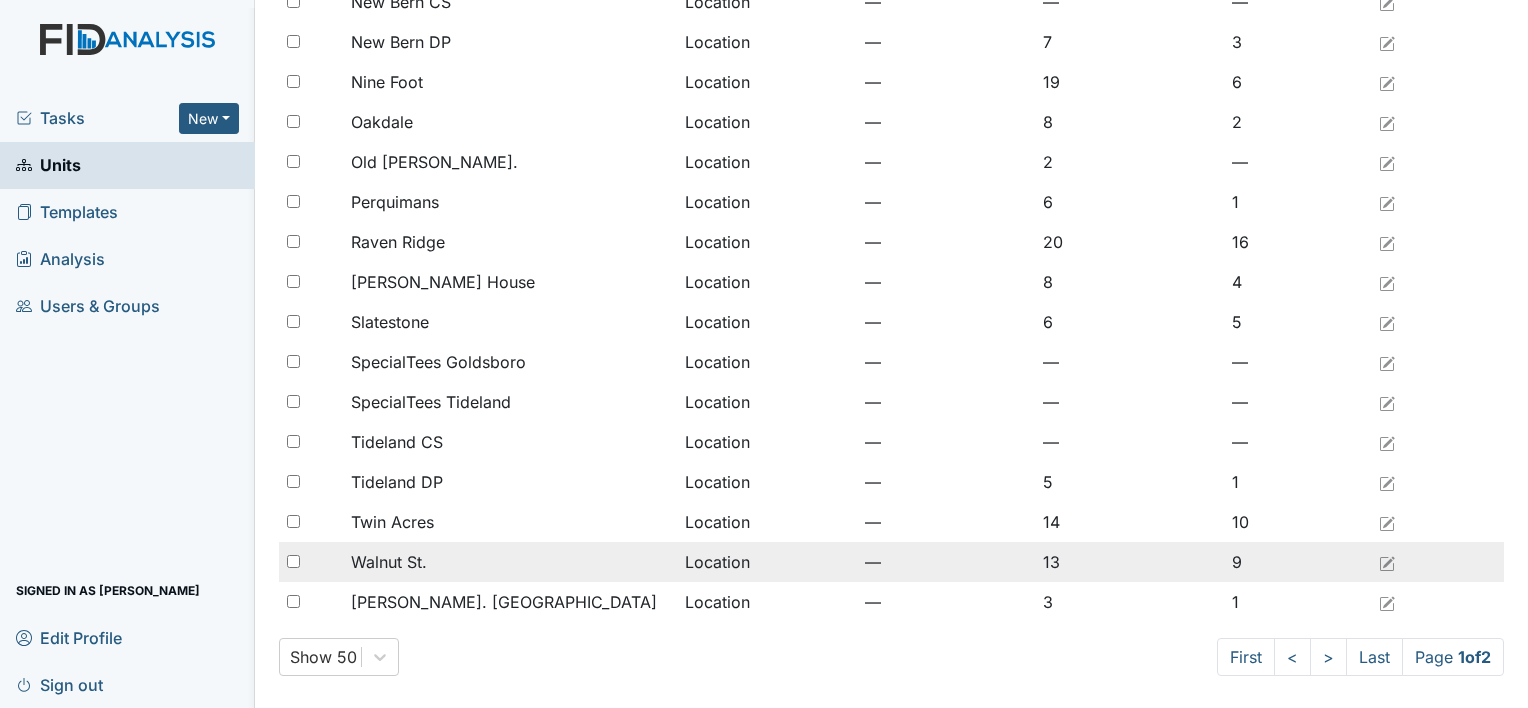 click at bounding box center [293, 561] 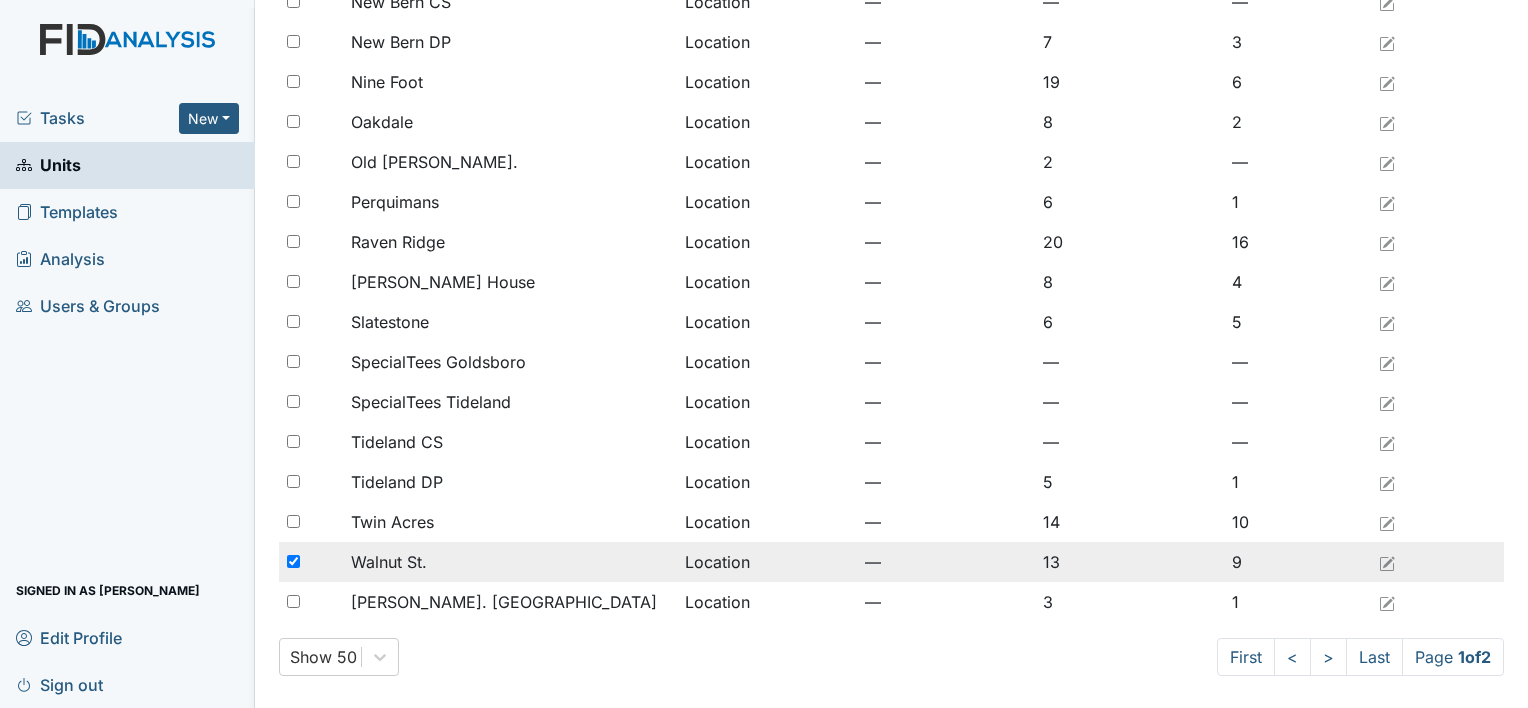 checkbox on "true" 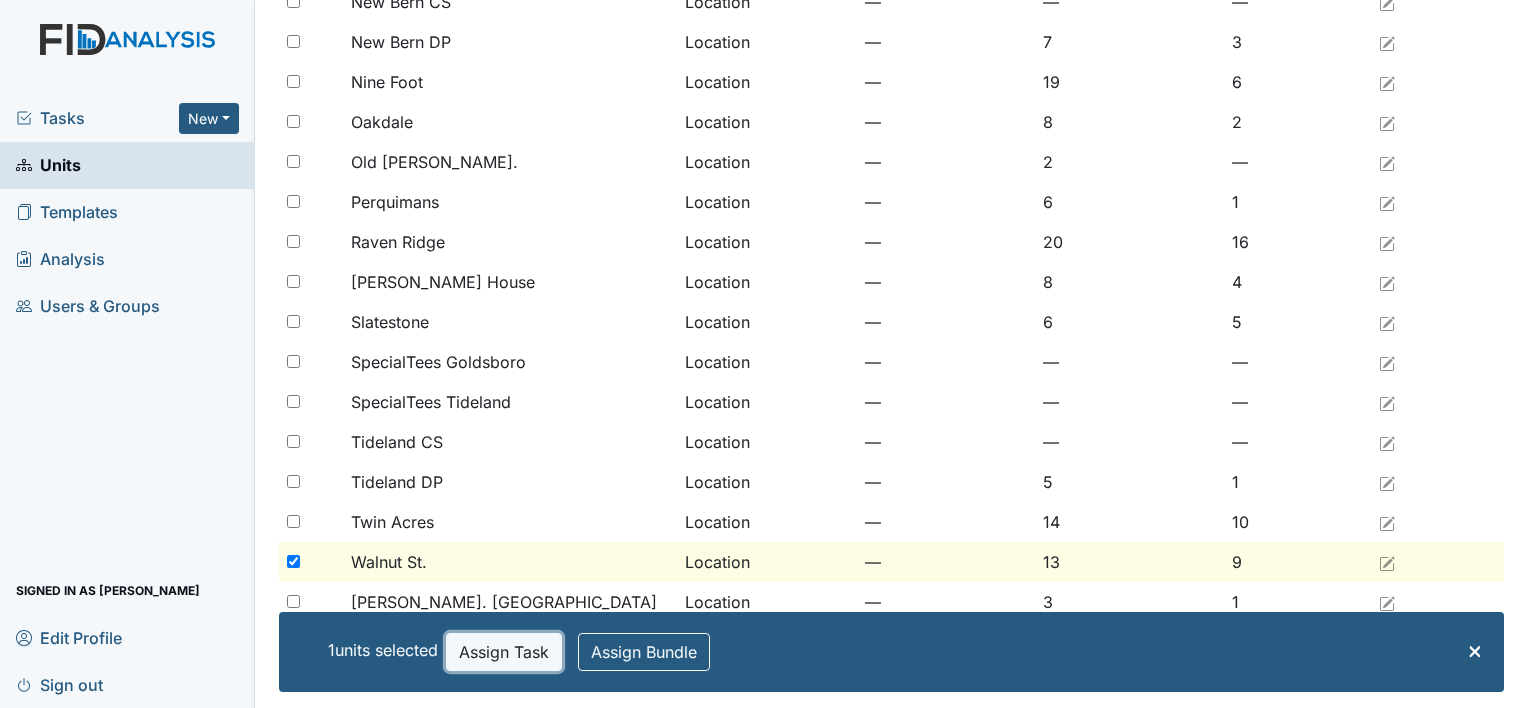 click on "Assign Task" at bounding box center (504, 652) 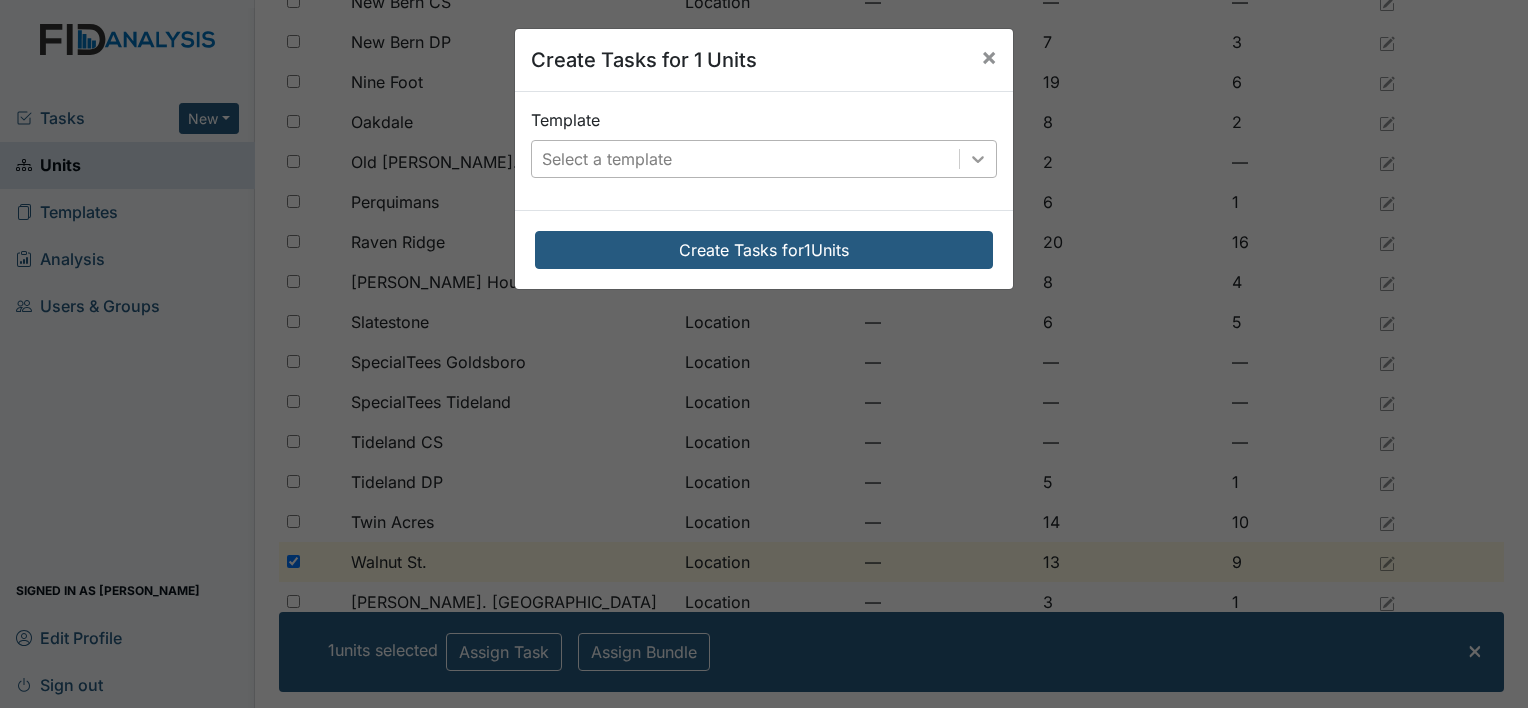click 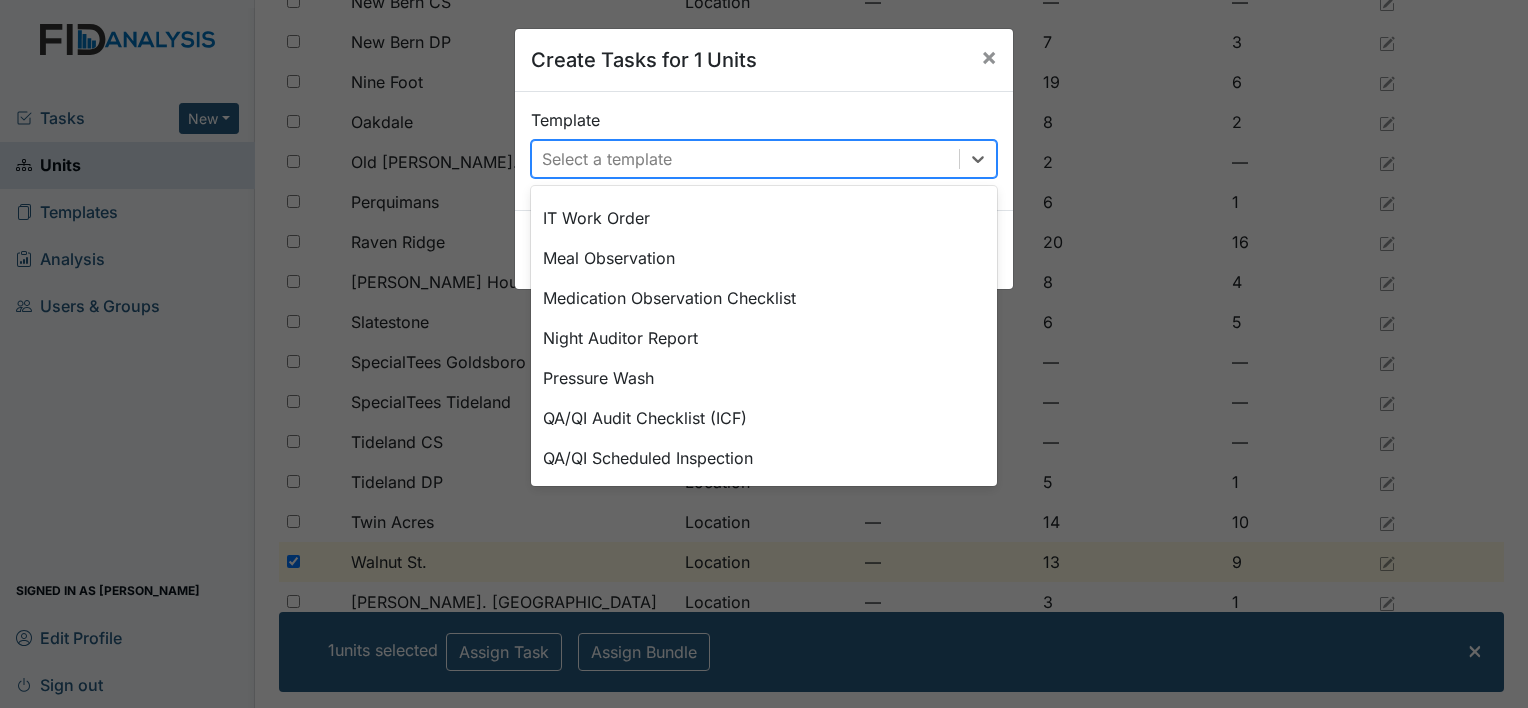 scroll, scrollTop: 888, scrollLeft: 0, axis: vertical 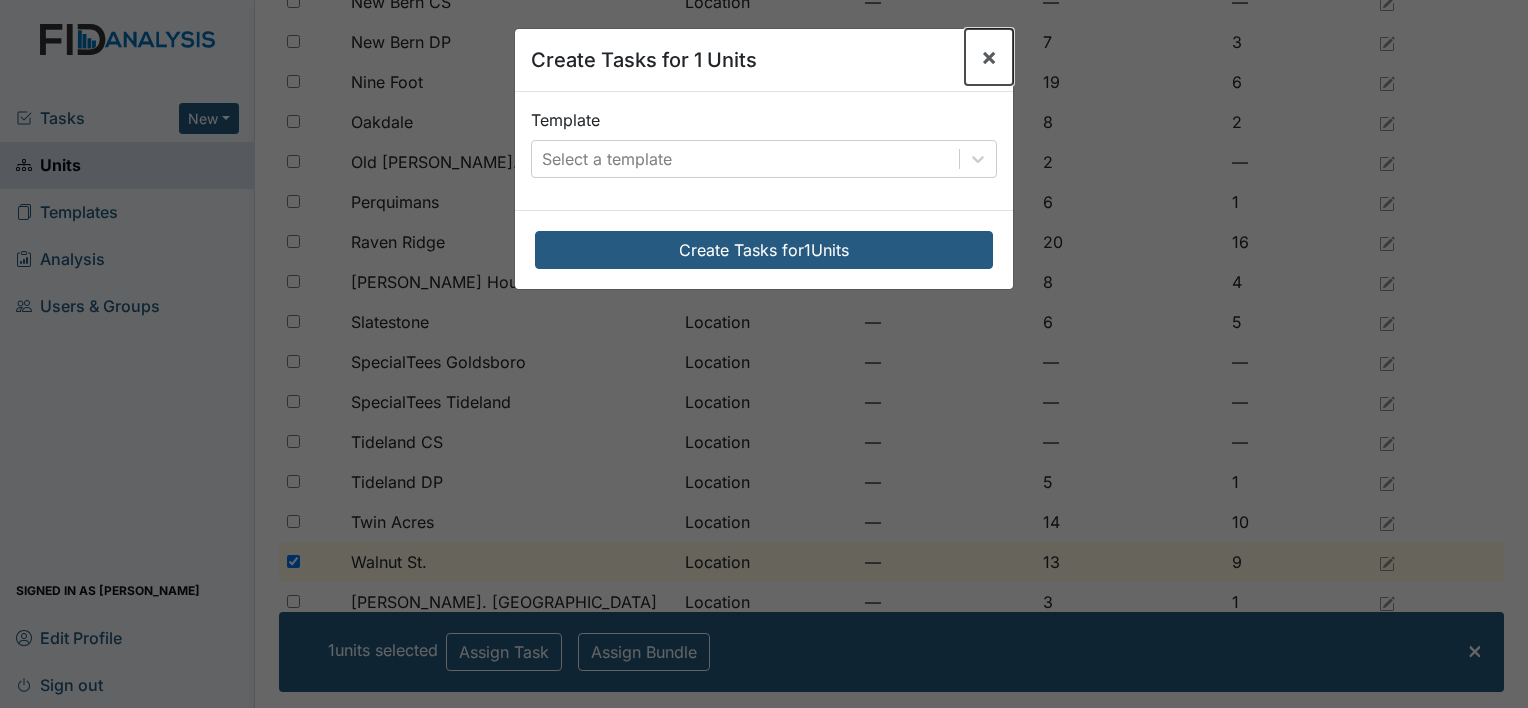 click on "×" at bounding box center [989, 56] 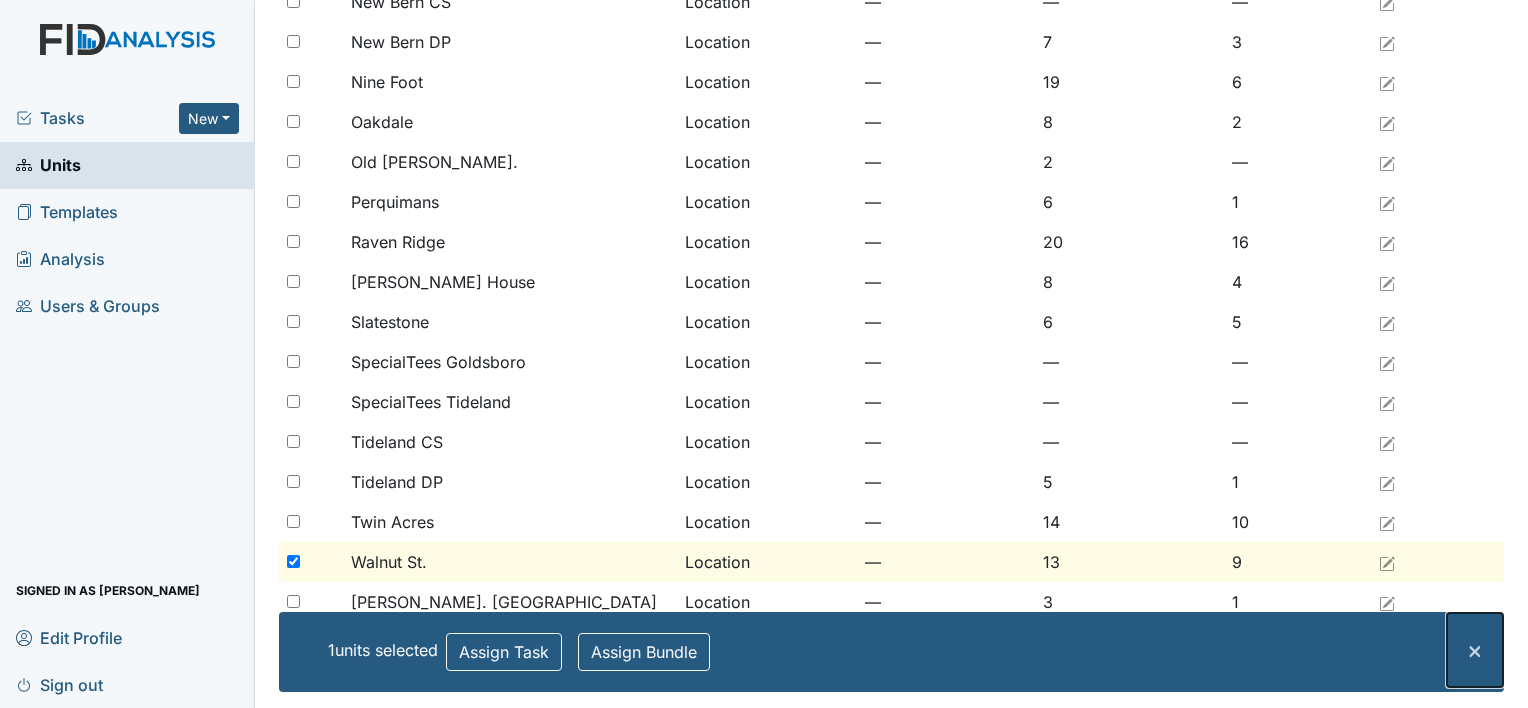 click on "×" at bounding box center [1475, 649] 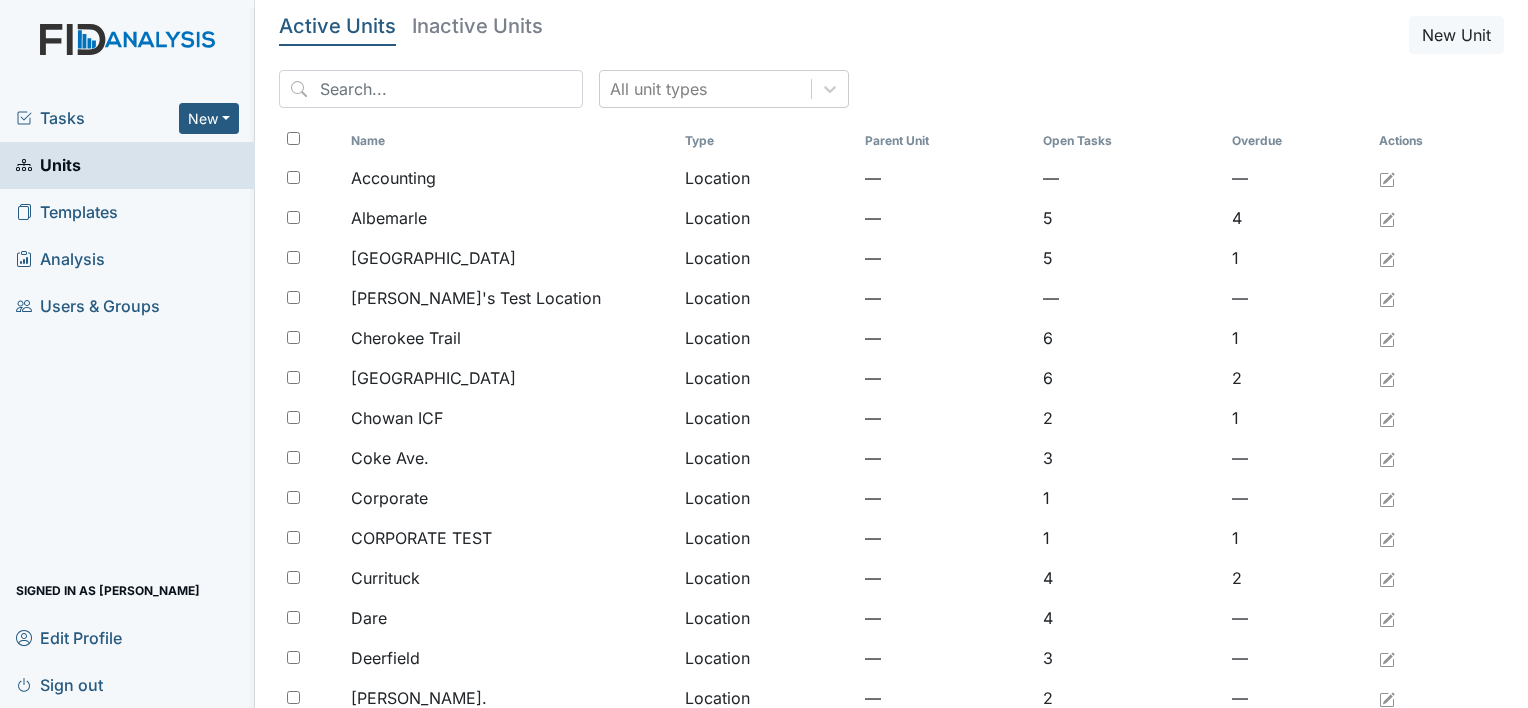 scroll, scrollTop: 0, scrollLeft: 0, axis: both 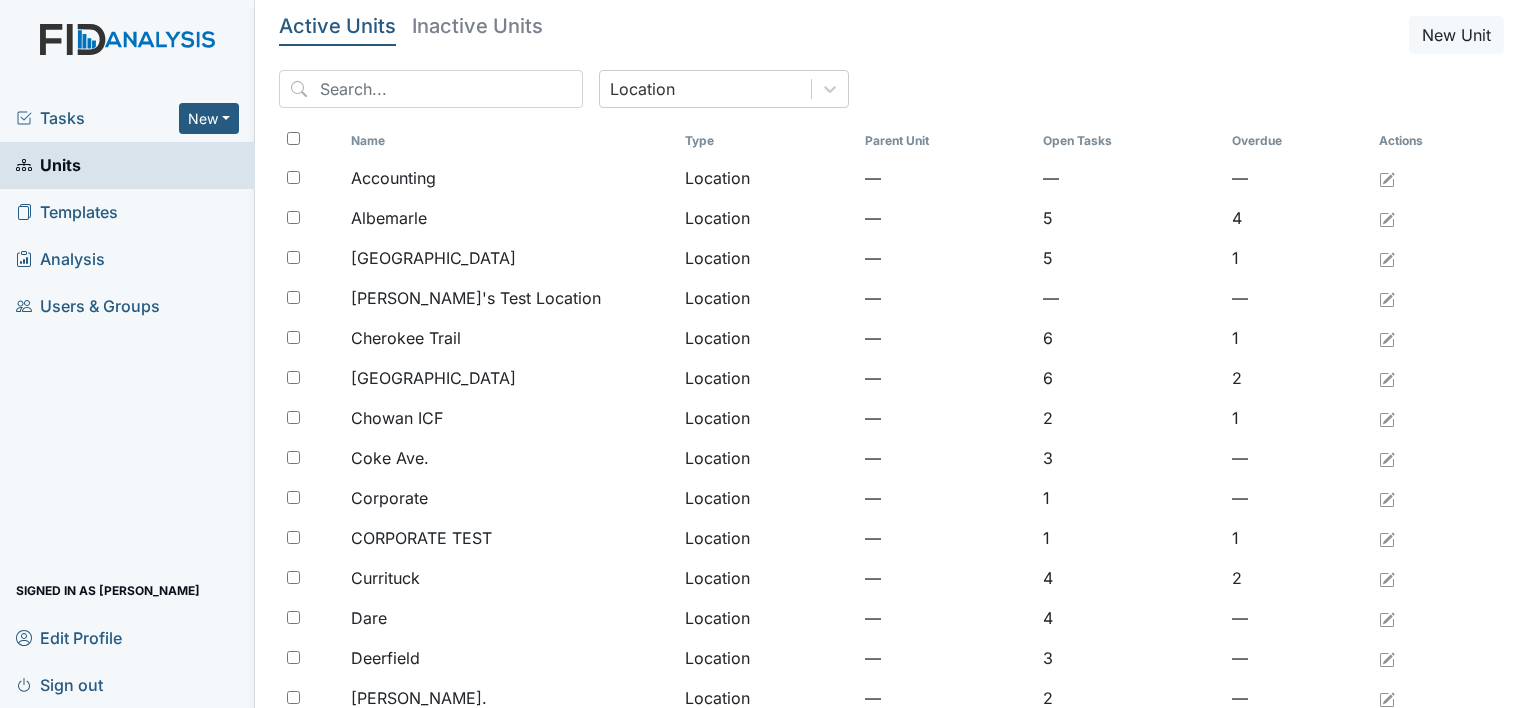 click on "Active Units Inactive Units New Unit Location Name Type Parent Unit Open Tasks Overdue Actions Accounting Location — — — [GEOGRAPHIC_DATA] Location — 5 4 [GEOGRAPHIC_DATA] Location — 5 1 Brittney's Test Location Location — — — [GEOGRAPHIC_DATA] Location — 6 1 [GEOGRAPHIC_DATA] Location — 6 2 Chowan ICF Location — [STREET_ADDRESS] Location — 3 — Corporate Location — 1 — CORPORATE TEST Location — 1 1 Currituck Location — 4 2 Dare Location — 4 — [GEOGRAPHIC_DATA] Location — 3 — [PERSON_NAME]. Location — 2 — [GEOGRAPHIC_DATA] DP Location — 2 2 Edgewood Location — 4 1 [GEOGRAPHIC_DATA] CS Location — 1 — [GEOGRAPHIC_DATA] — 15 8 Goldsboro CS Location — — — Goldsboro DP Location — 1 1 Green Tee Location — 20 16 Grey Fox Run Location — 12 3 [GEOGRAPHIC_DATA] DP Location — 4 2 [GEOGRAPHIC_DATA] Location — 7 4 [GEOGRAPHIC_DATA] Location — 5 3 Lakeview Location — 7 3 [GEOGRAPHIC_DATA] Location — 5 2 [PERSON_NAME] Location — 4 3 [PERSON_NAME] Location — 4 3 Luke CS Location — 2 — [GEOGRAPHIC_DATA] Location — 2 — [PERSON_NAME] — 5" at bounding box center [891, 1122] 